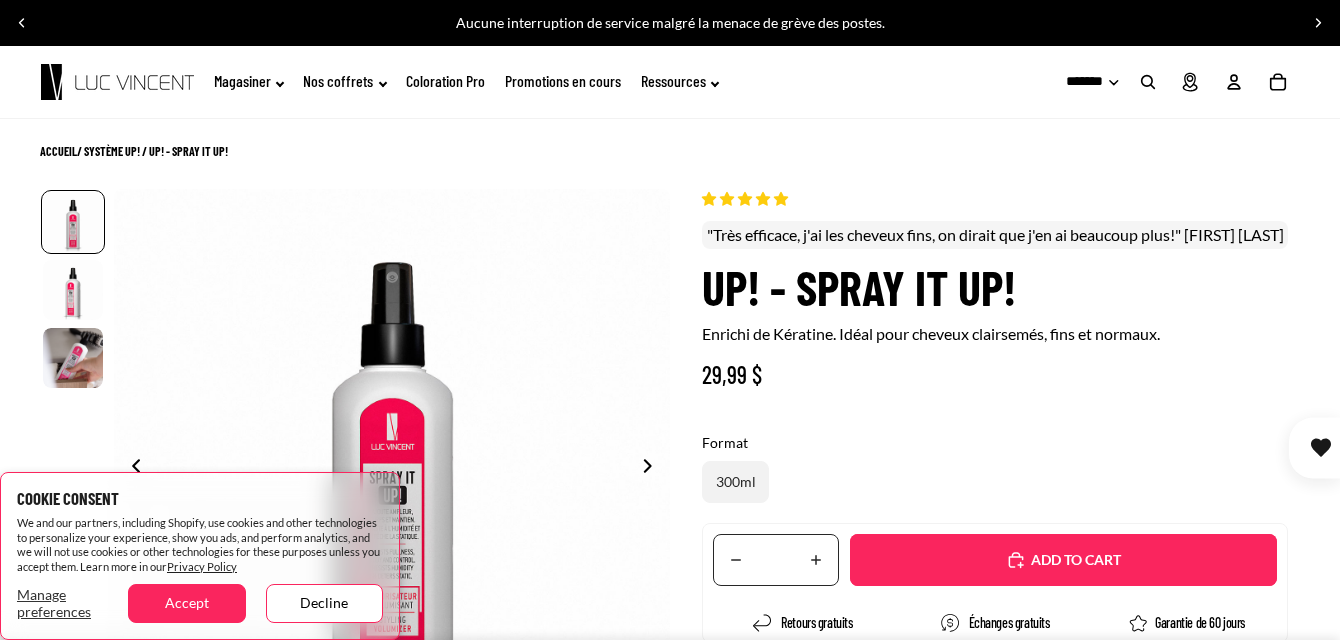 scroll, scrollTop: 605, scrollLeft: 0, axis: vertical 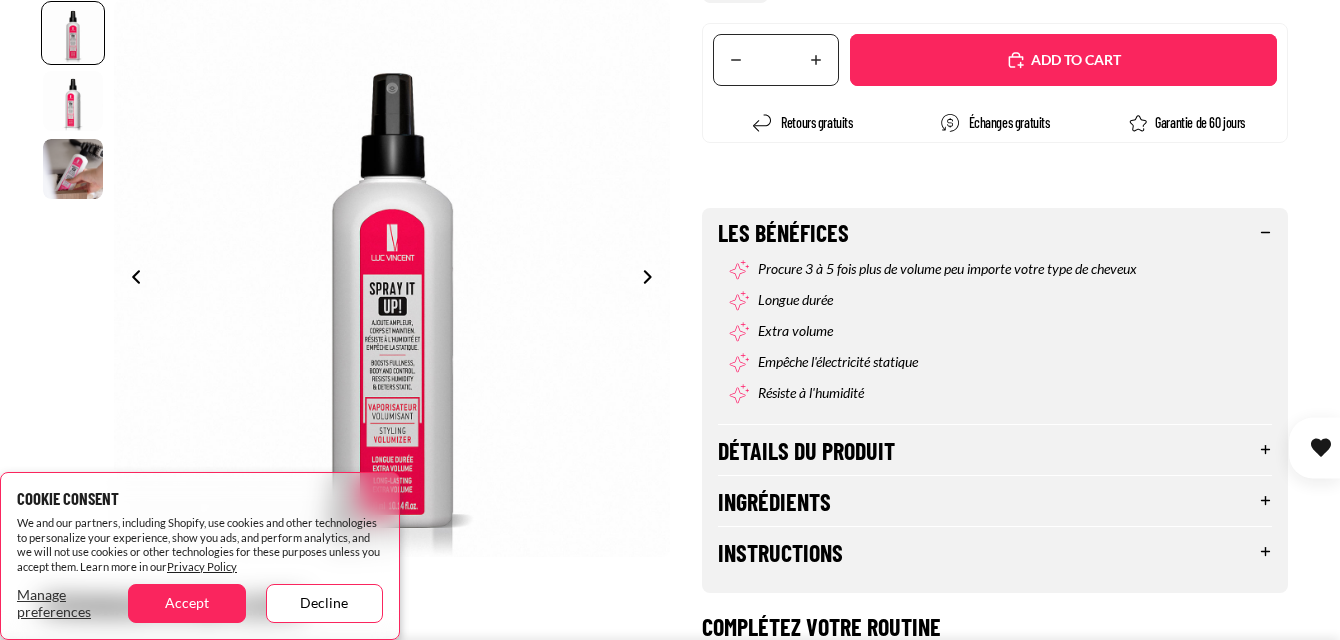 click 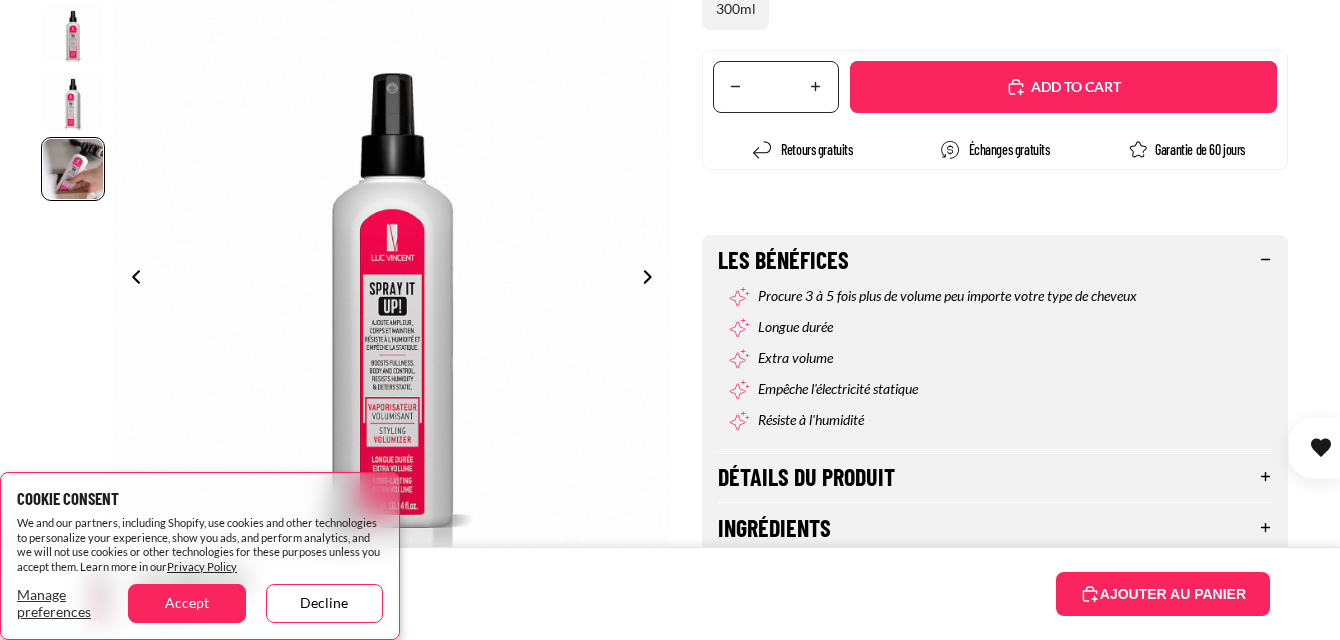 scroll, scrollTop: 800, scrollLeft: 0, axis: vertical 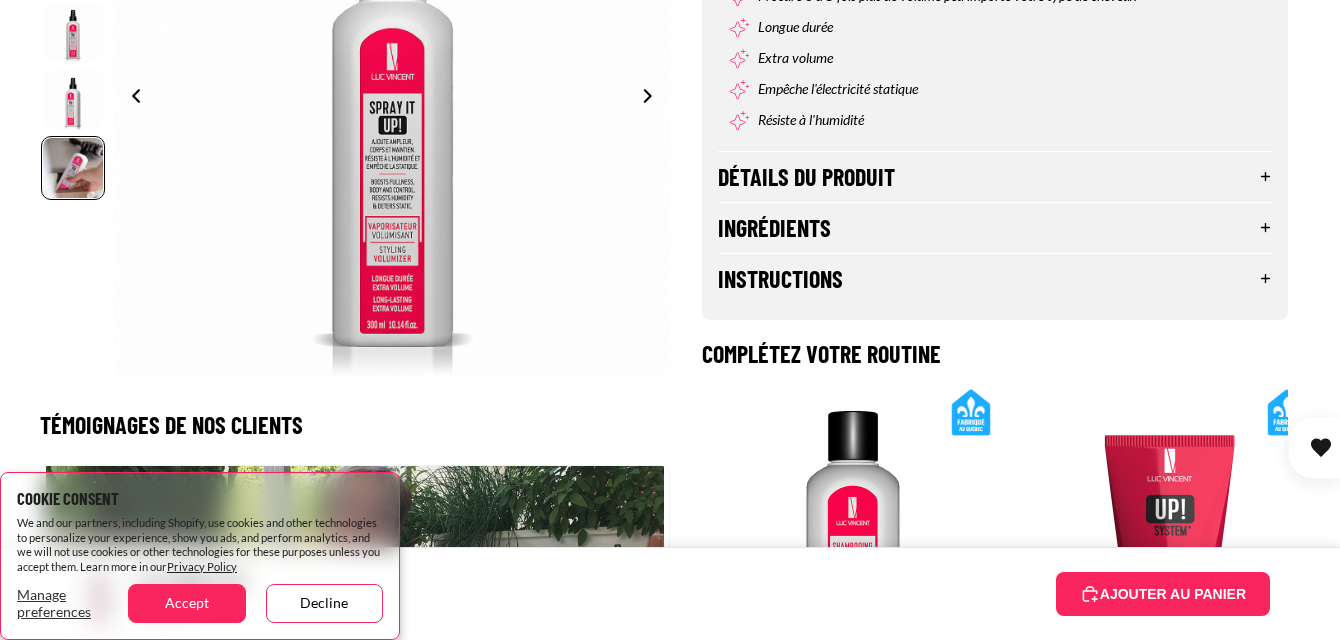 select on "**********" 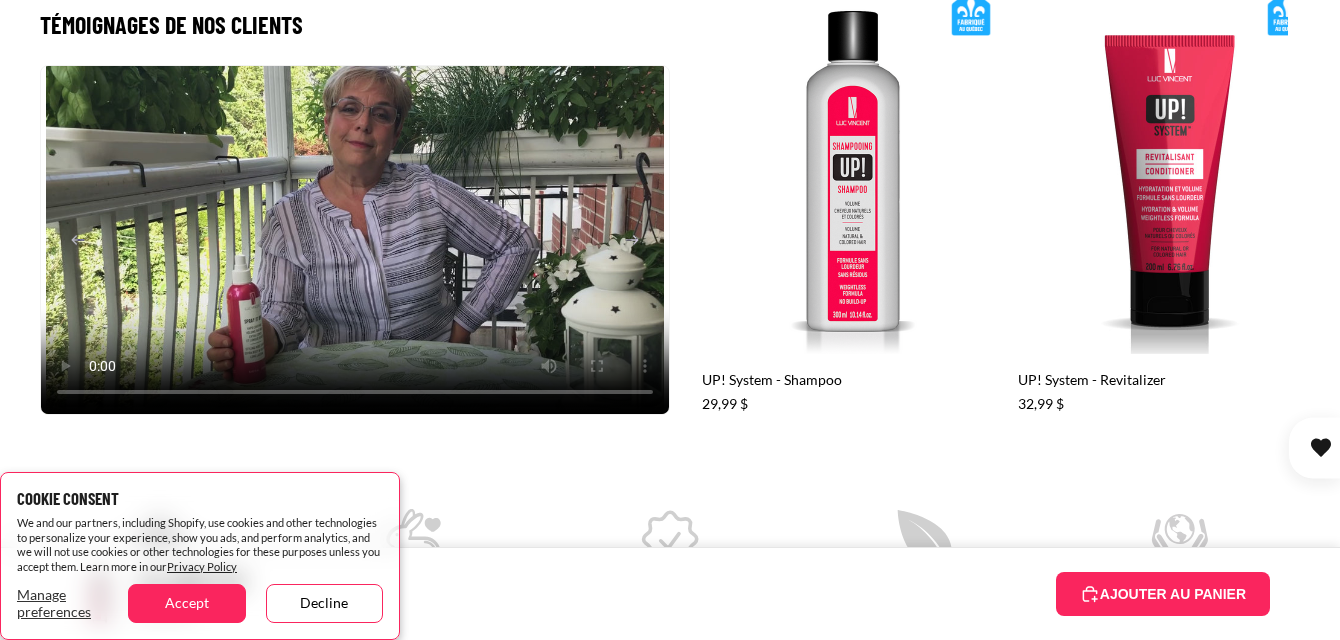 scroll, scrollTop: 0, scrollLeft: 1114, axis: horizontal 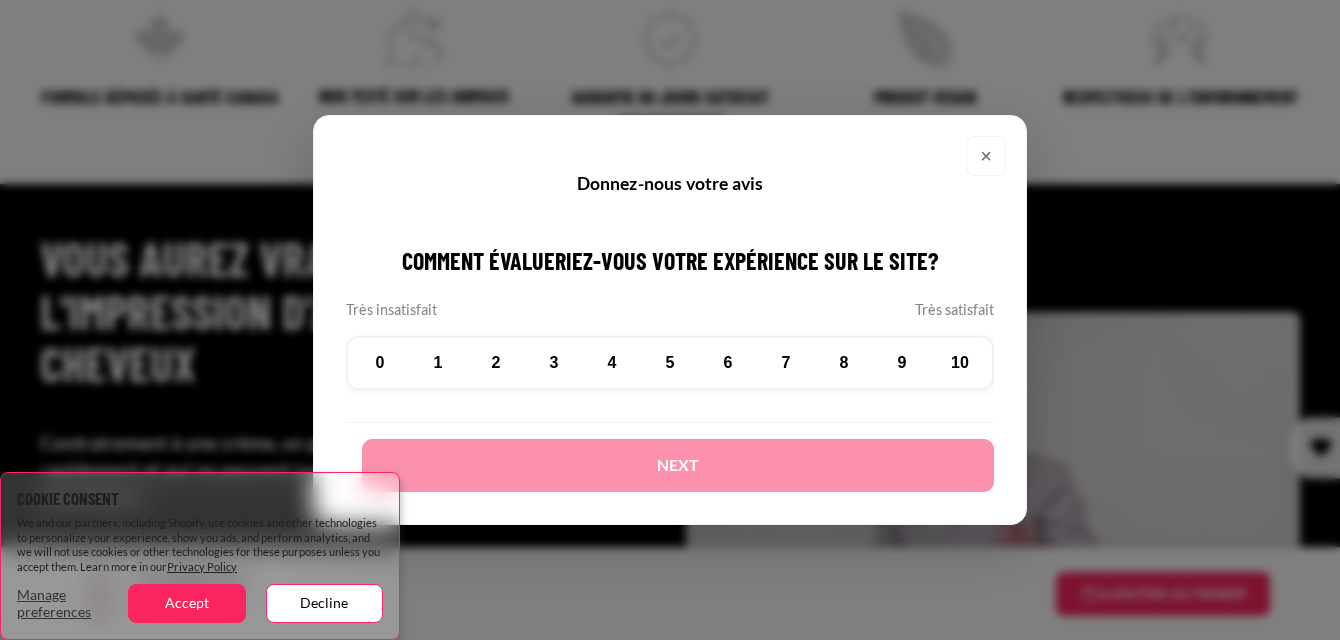 click on "×" at bounding box center (986, 156) 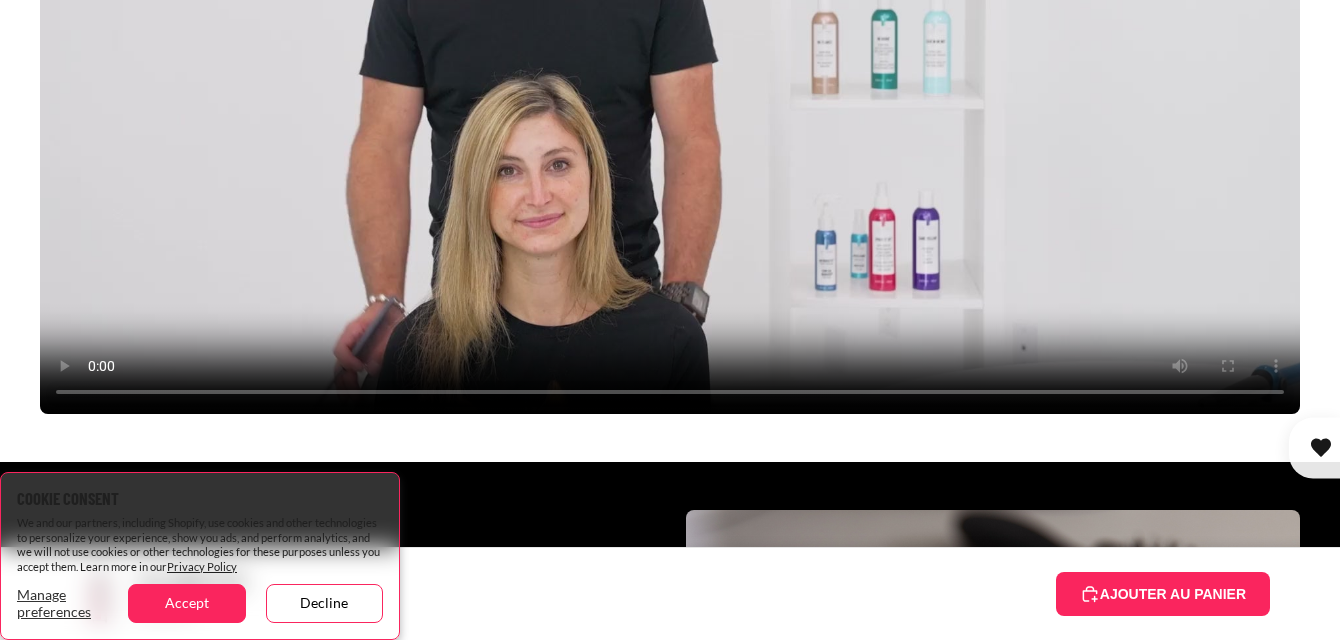 scroll, scrollTop: 3800, scrollLeft: 0, axis: vertical 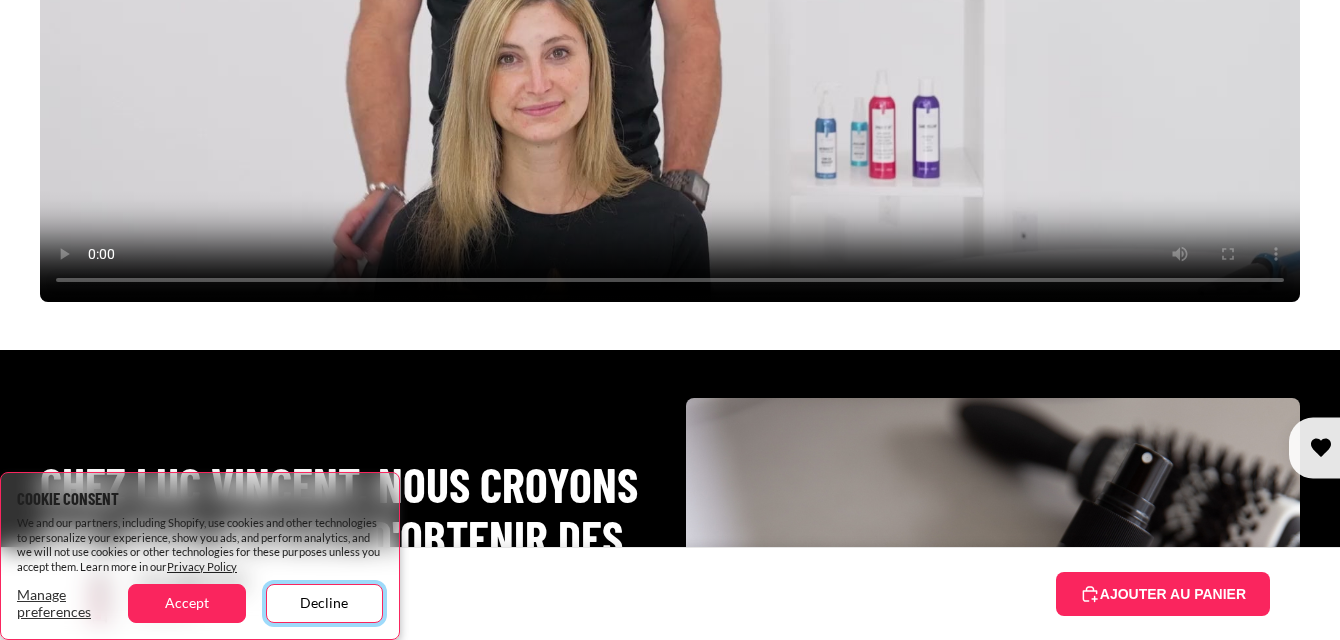 click on "Decline" at bounding box center (324, 603) 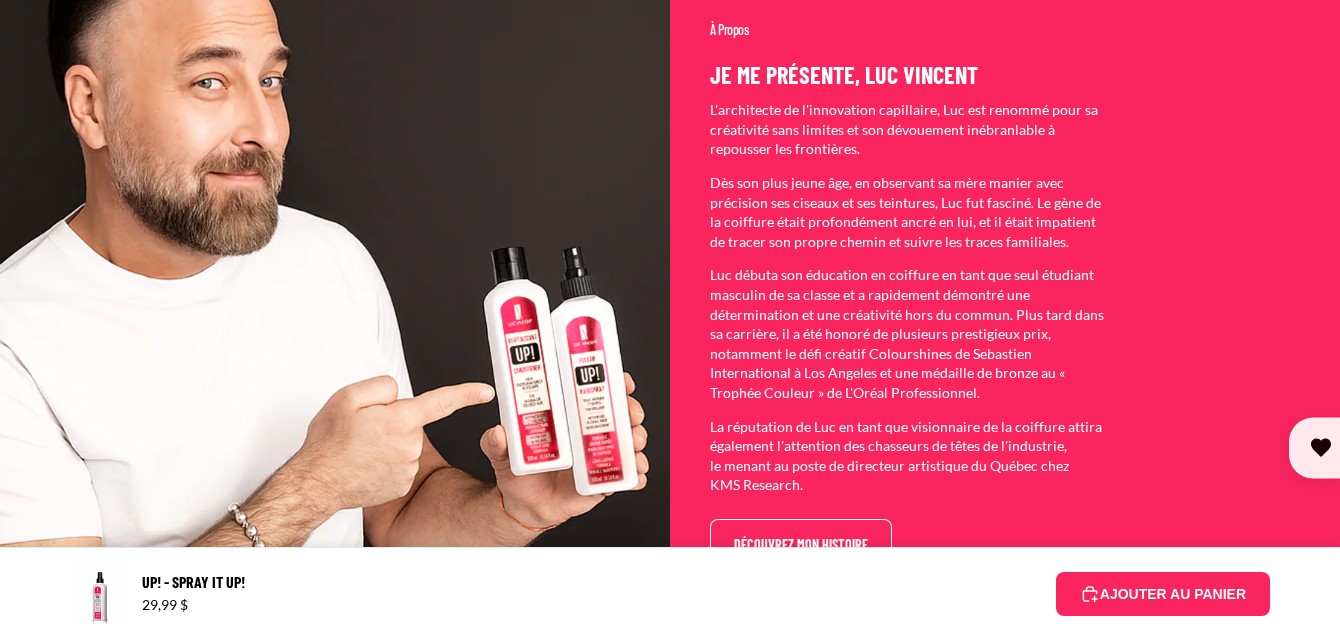 scroll, scrollTop: 5200, scrollLeft: 0, axis: vertical 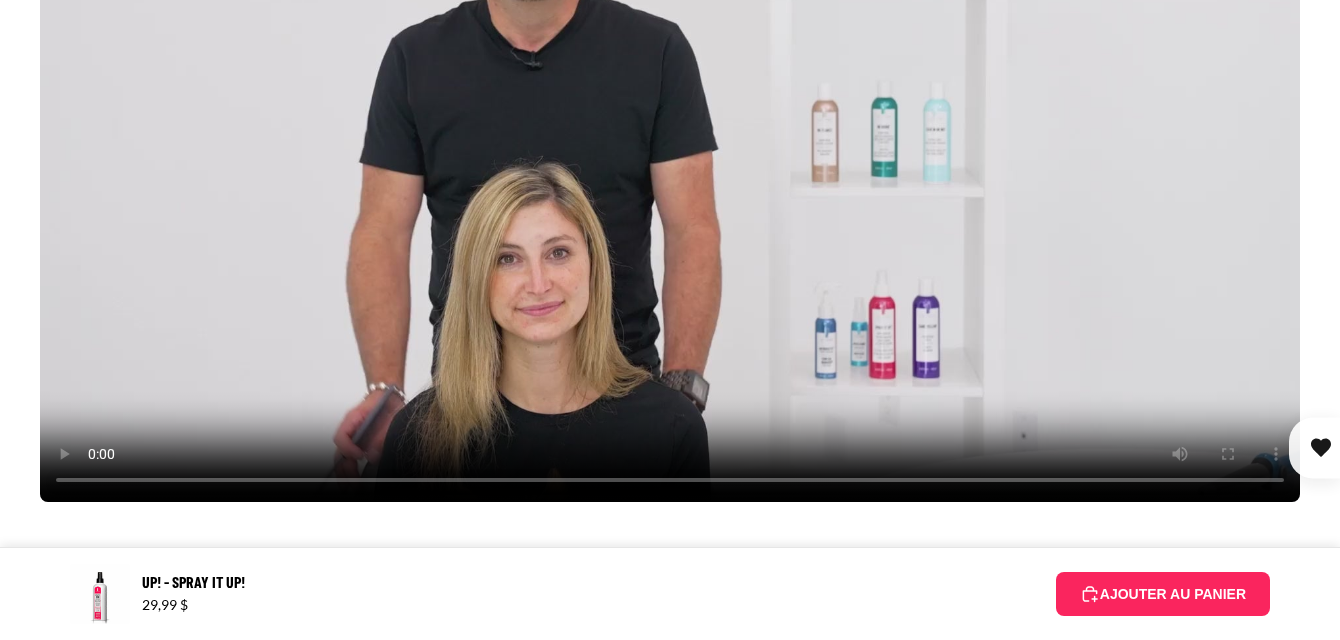 type 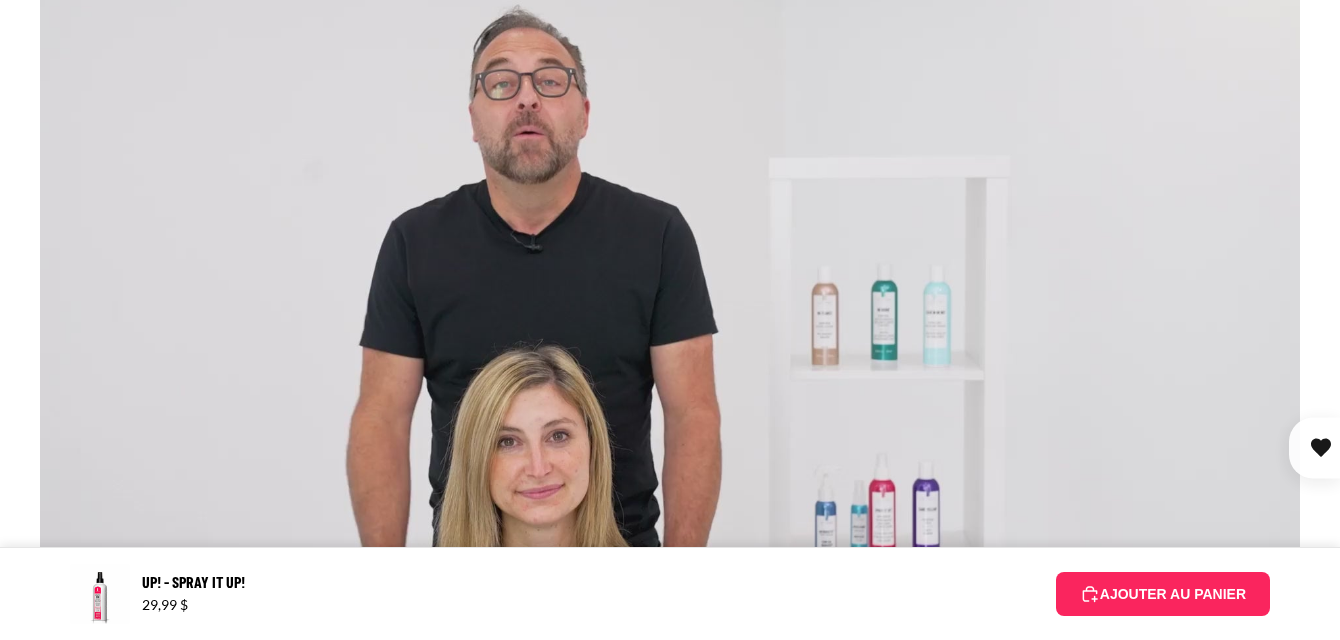scroll, scrollTop: 3600, scrollLeft: 0, axis: vertical 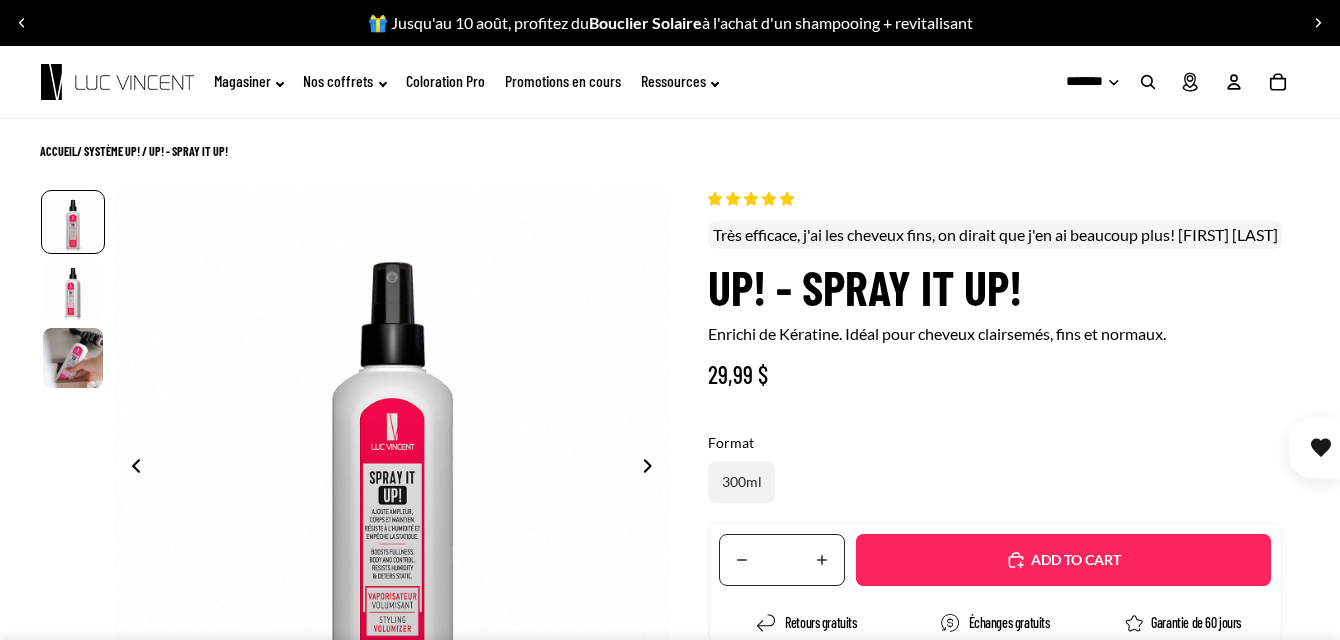 click 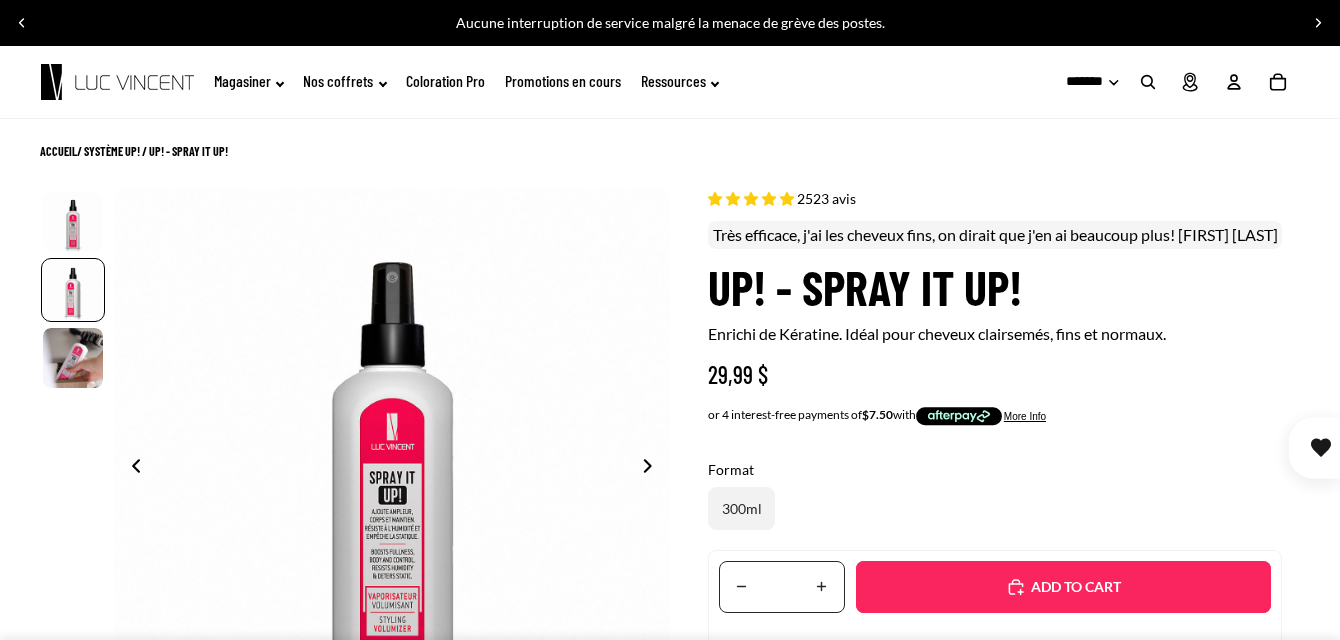 scroll, scrollTop: 200, scrollLeft: 0, axis: vertical 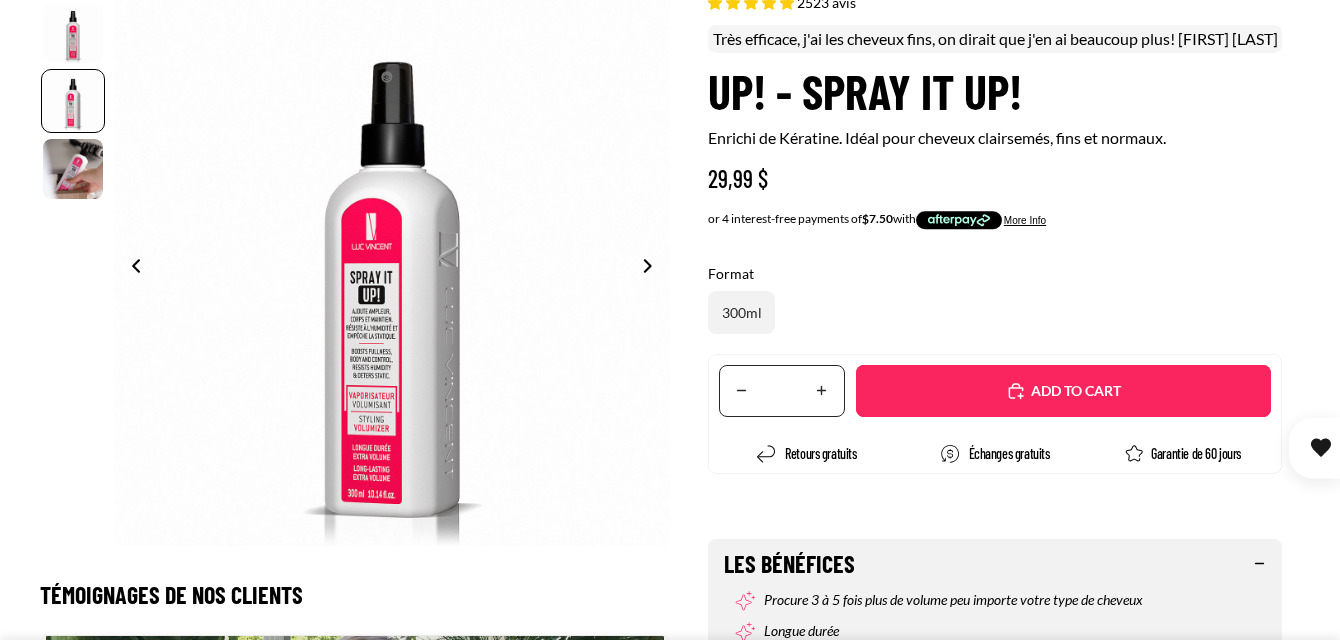 select on "**********" 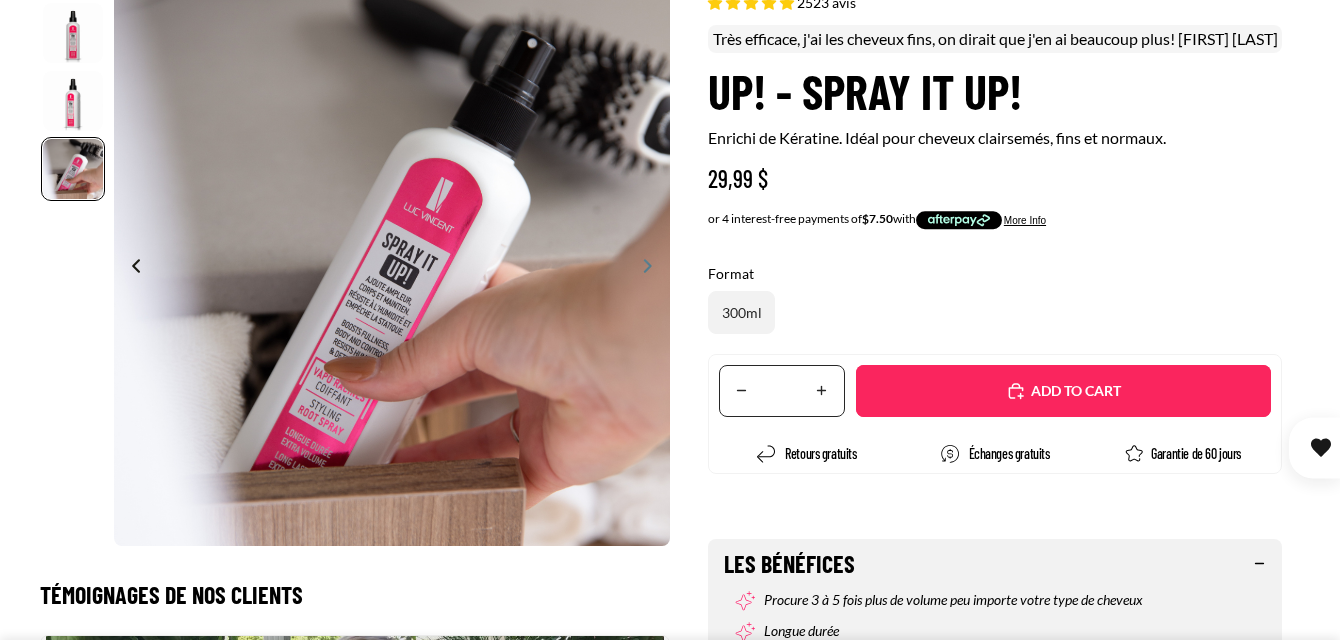 scroll, scrollTop: 0, scrollLeft: 1114, axis: horizontal 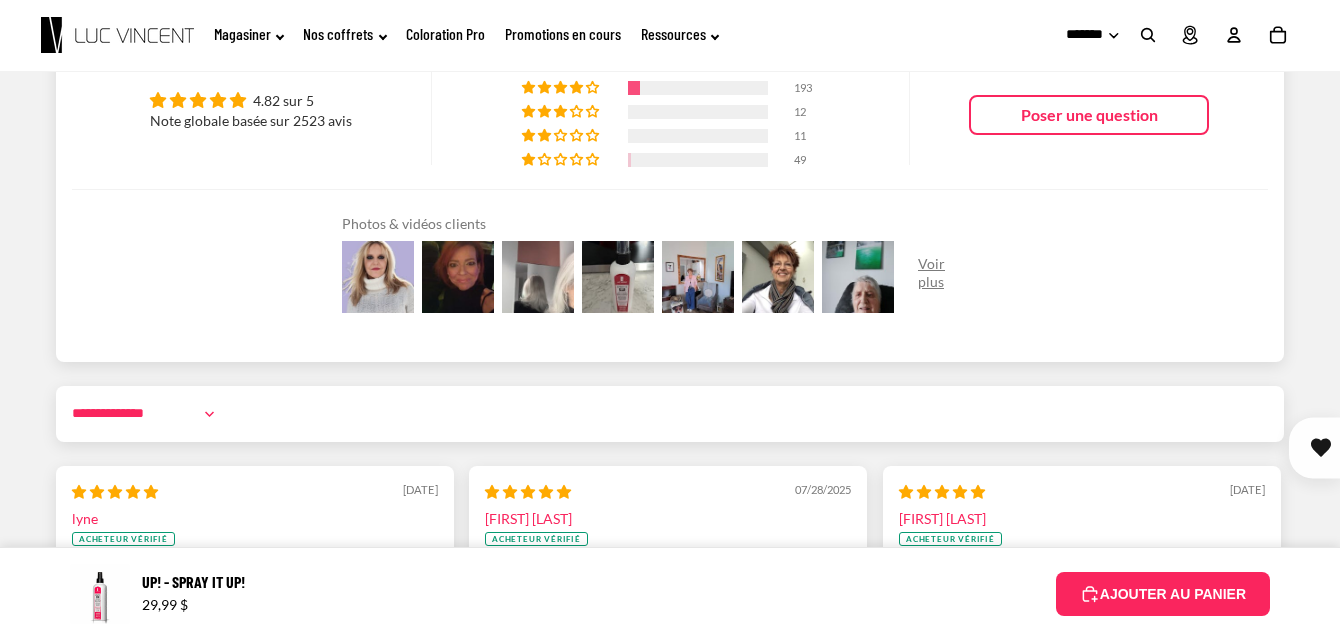 click on "UP! System - Shampoo" at bounding box center (232, -304) 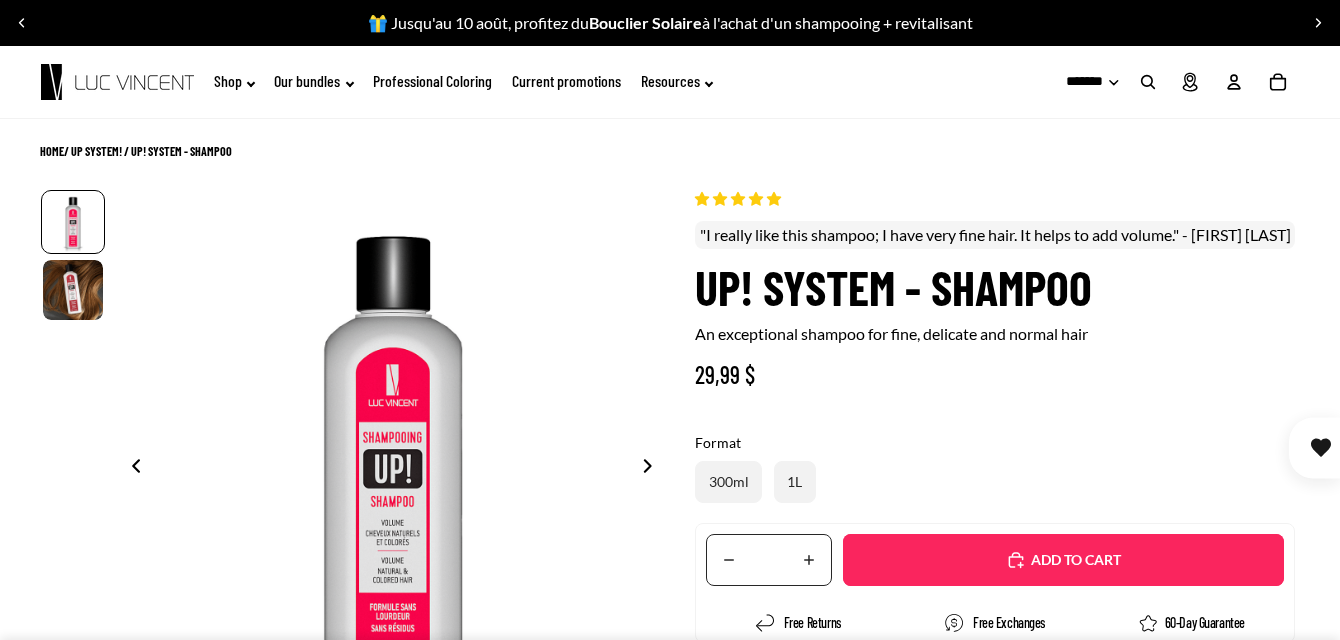 scroll, scrollTop: 0, scrollLeft: 0, axis: both 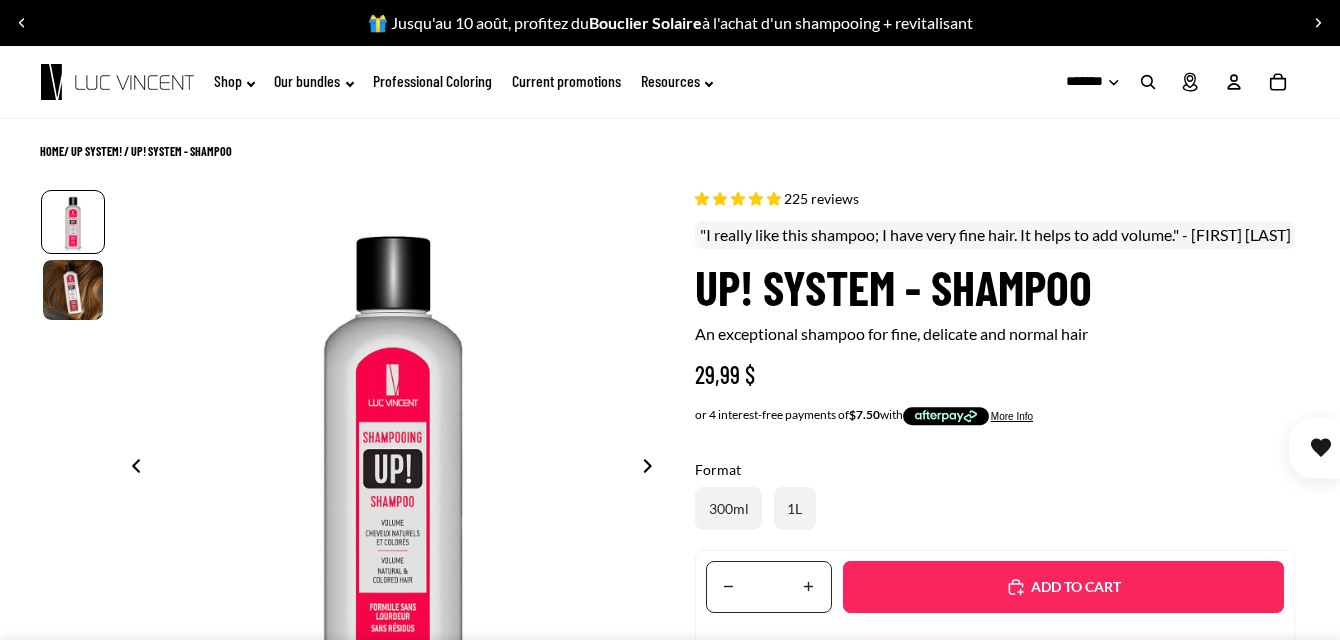 select on "**********" 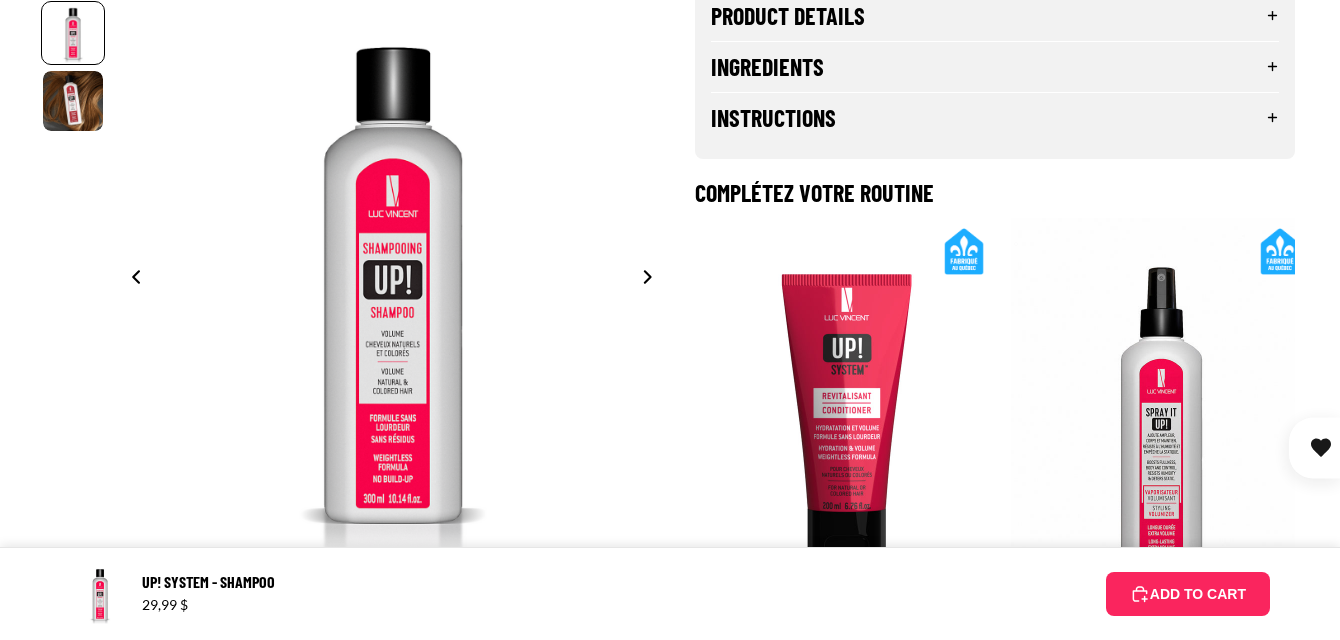 scroll, scrollTop: 900, scrollLeft: 0, axis: vertical 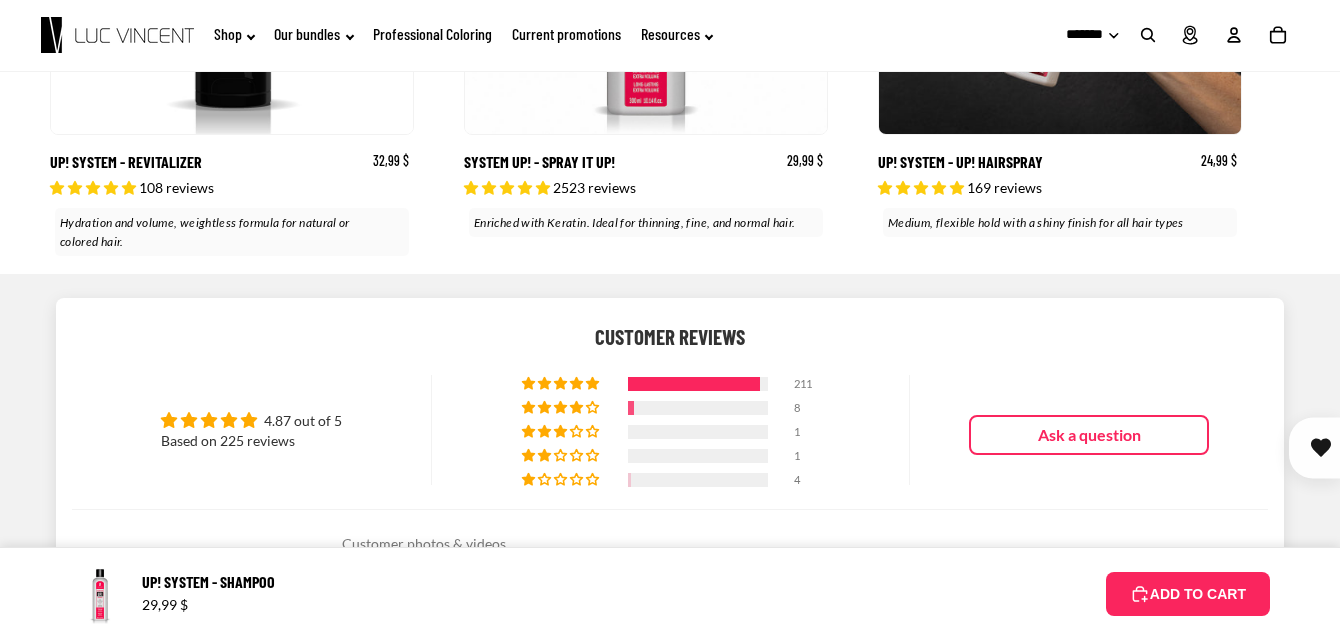 click at bounding box center [694, 384] 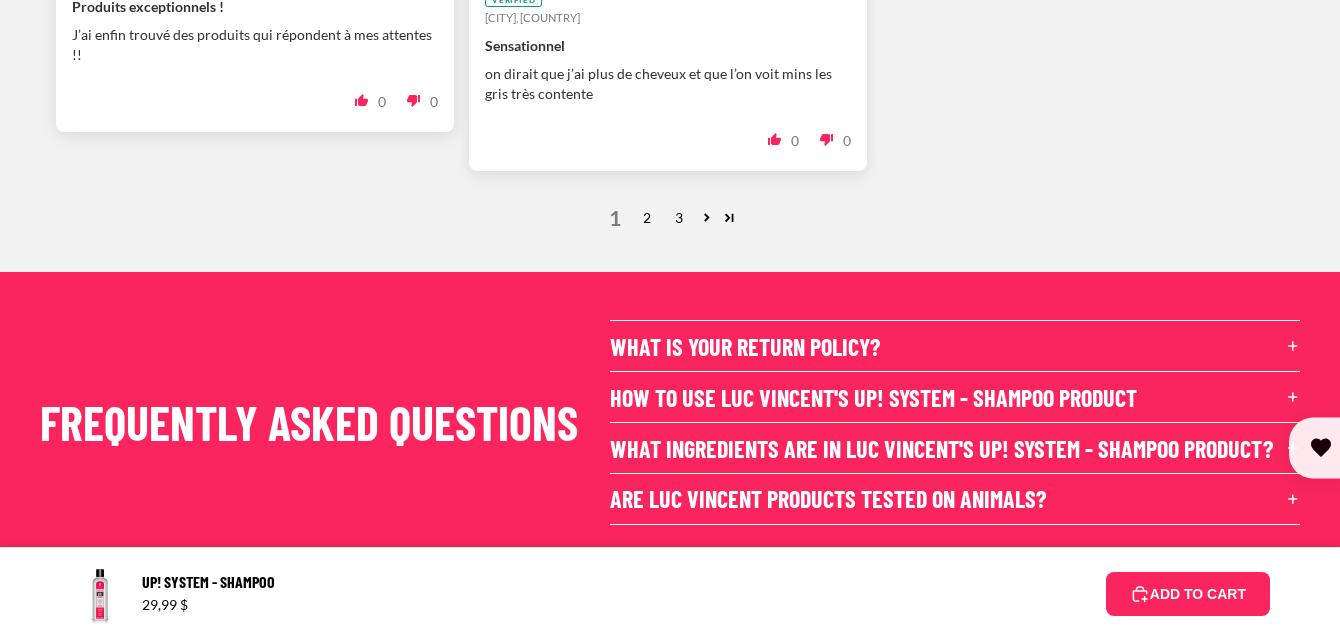 scroll, scrollTop: 5625, scrollLeft: 0, axis: vertical 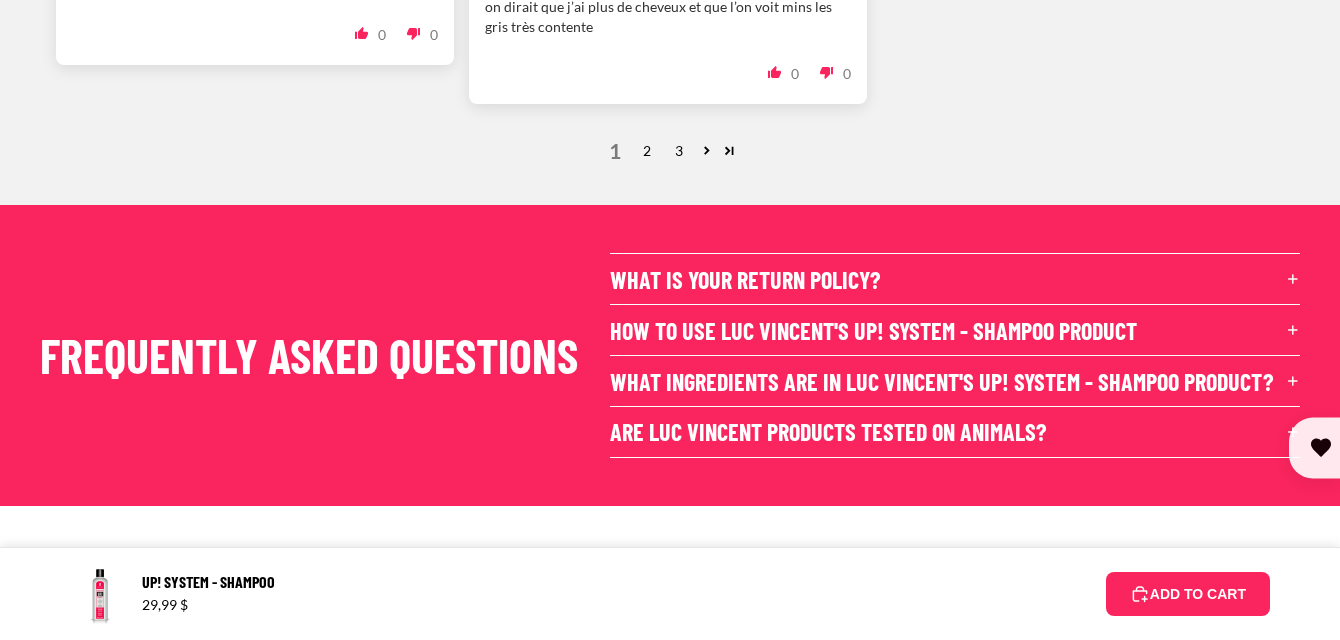 click on "2" at bounding box center [647, 151] 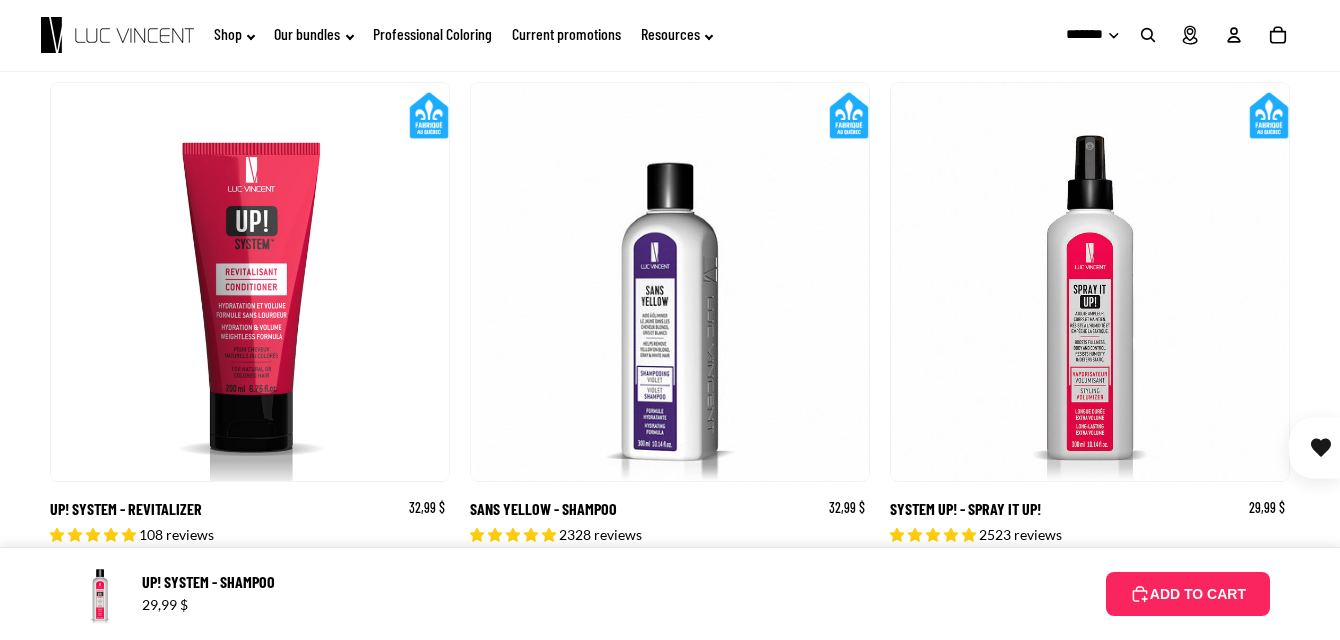 scroll, scrollTop: 0, scrollLeft: 398, axis: horizontal 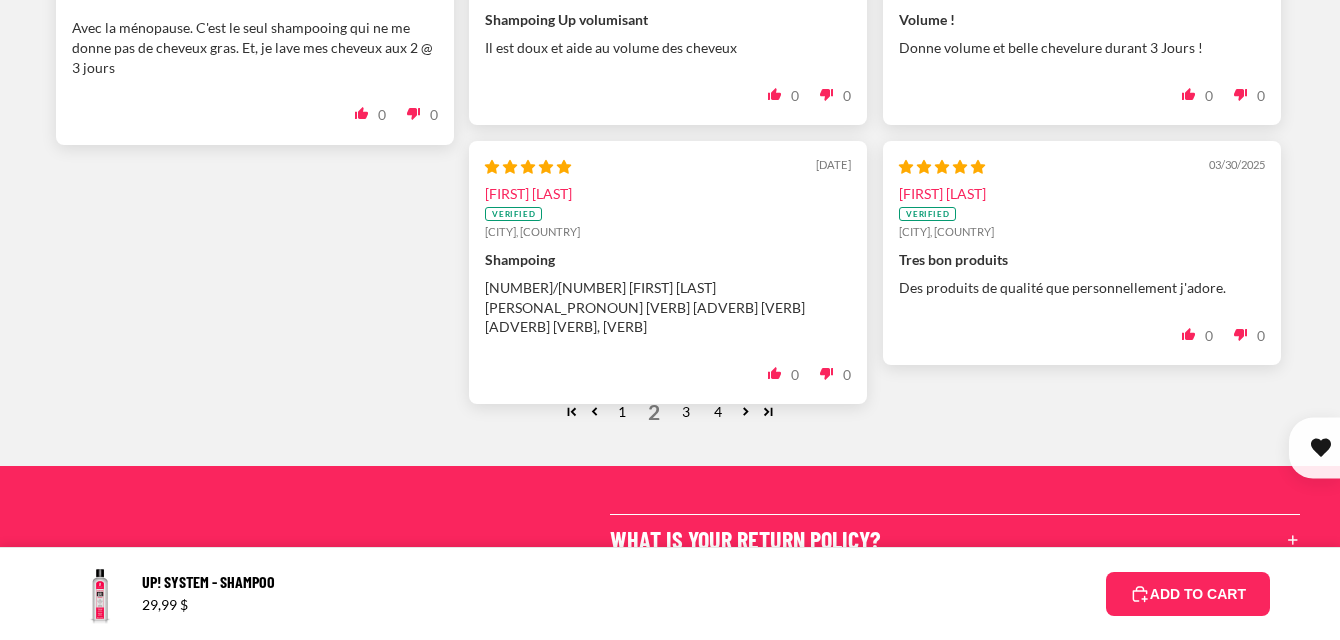 click on "3" at bounding box center (686, 412) 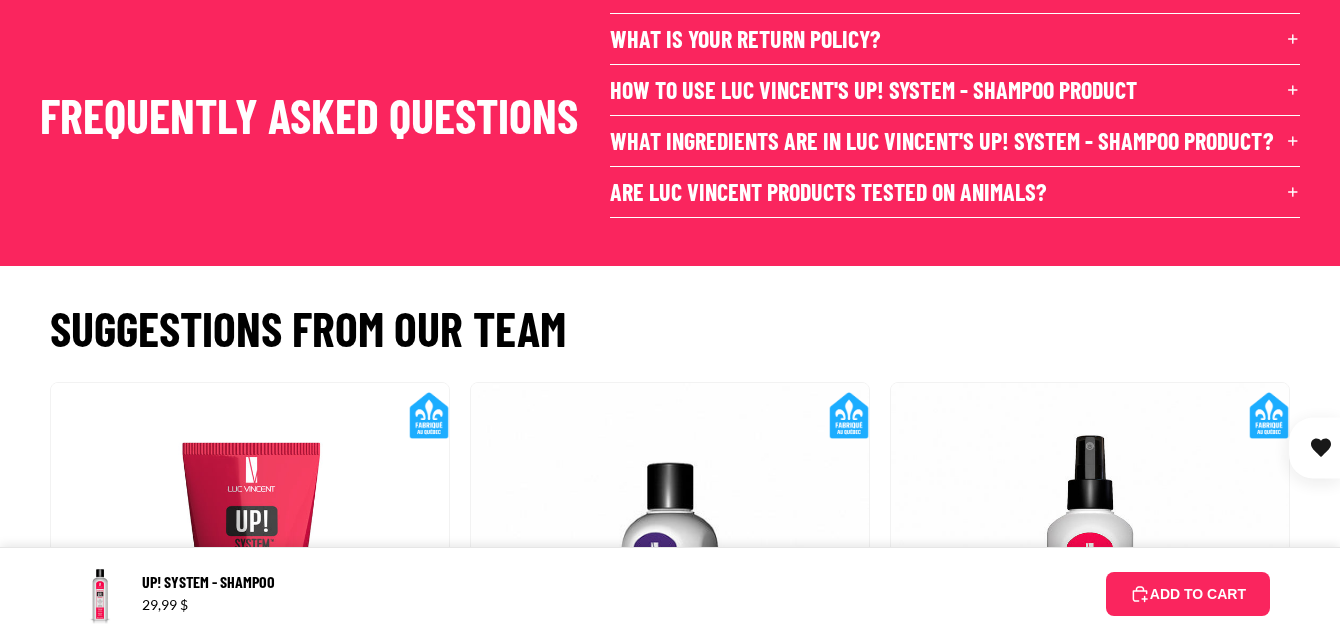 scroll, scrollTop: 0, scrollLeft: 398, axis: horizontal 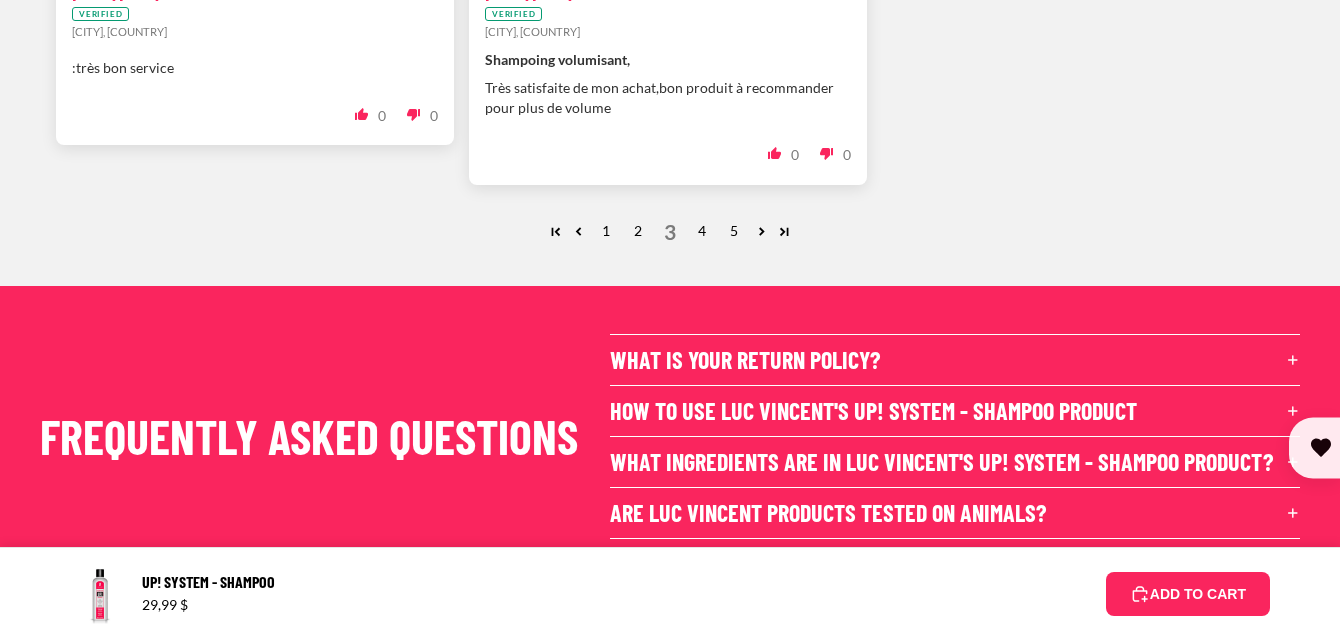 click on "4" at bounding box center (702, 231) 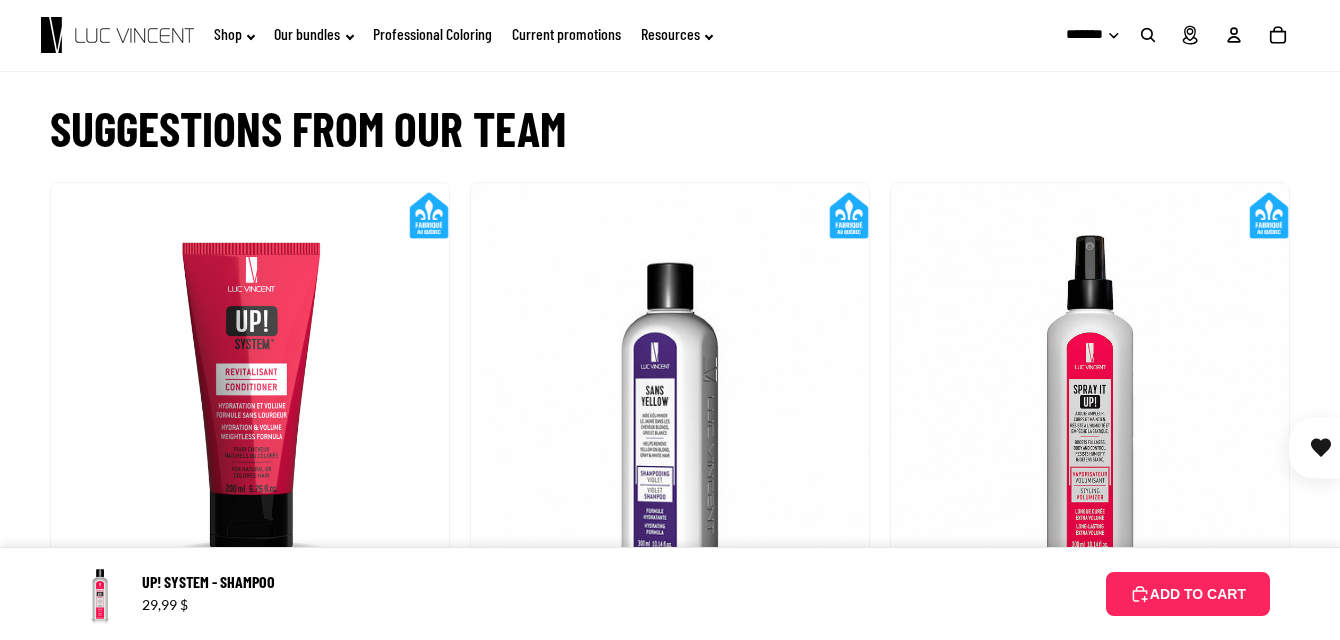 scroll, scrollTop: 0, scrollLeft: 398, axis: horizontal 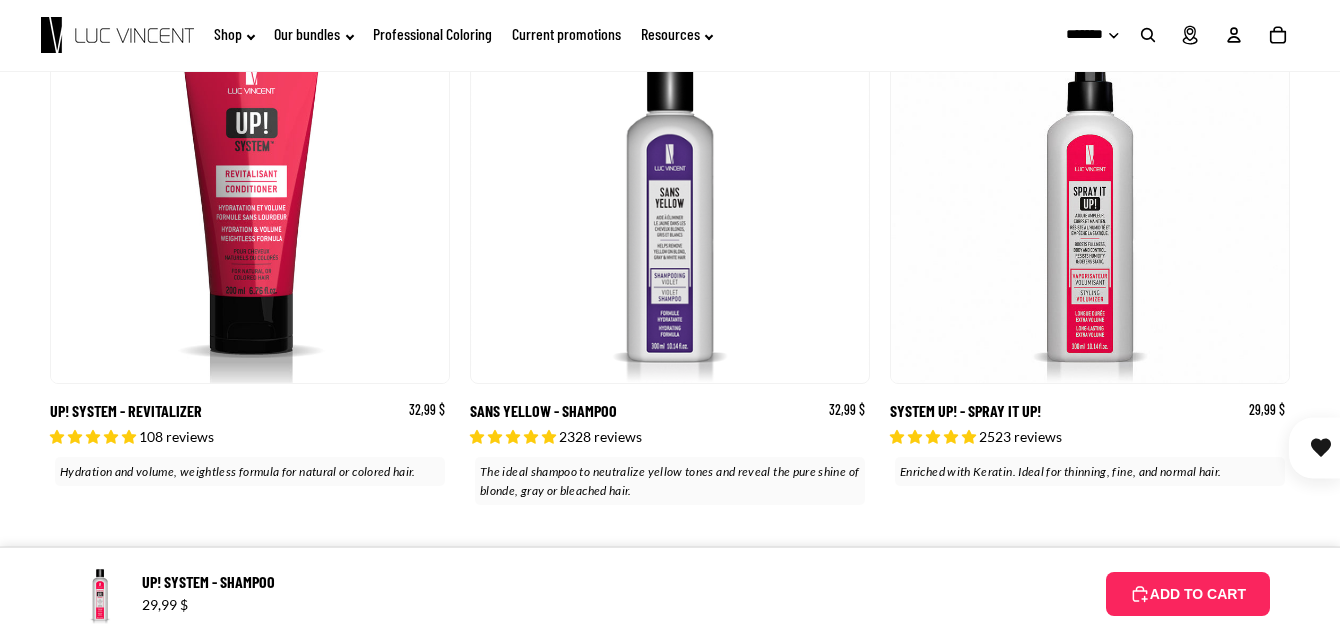 click 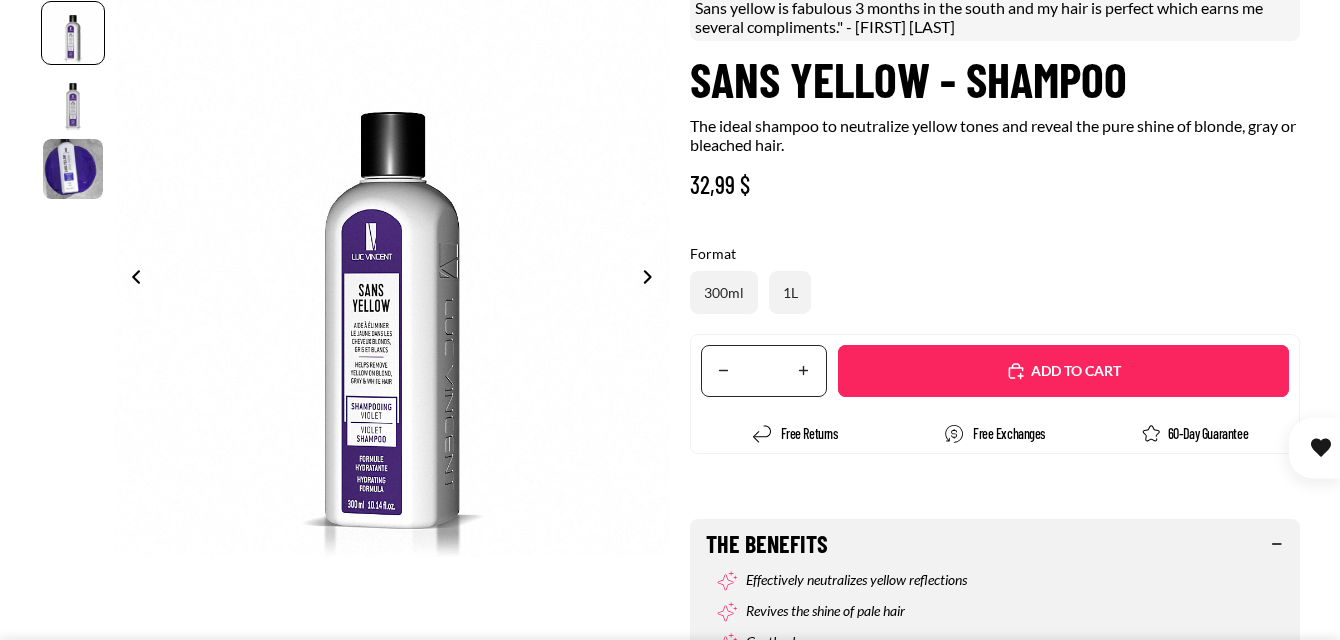 scroll, scrollTop: 400, scrollLeft: 0, axis: vertical 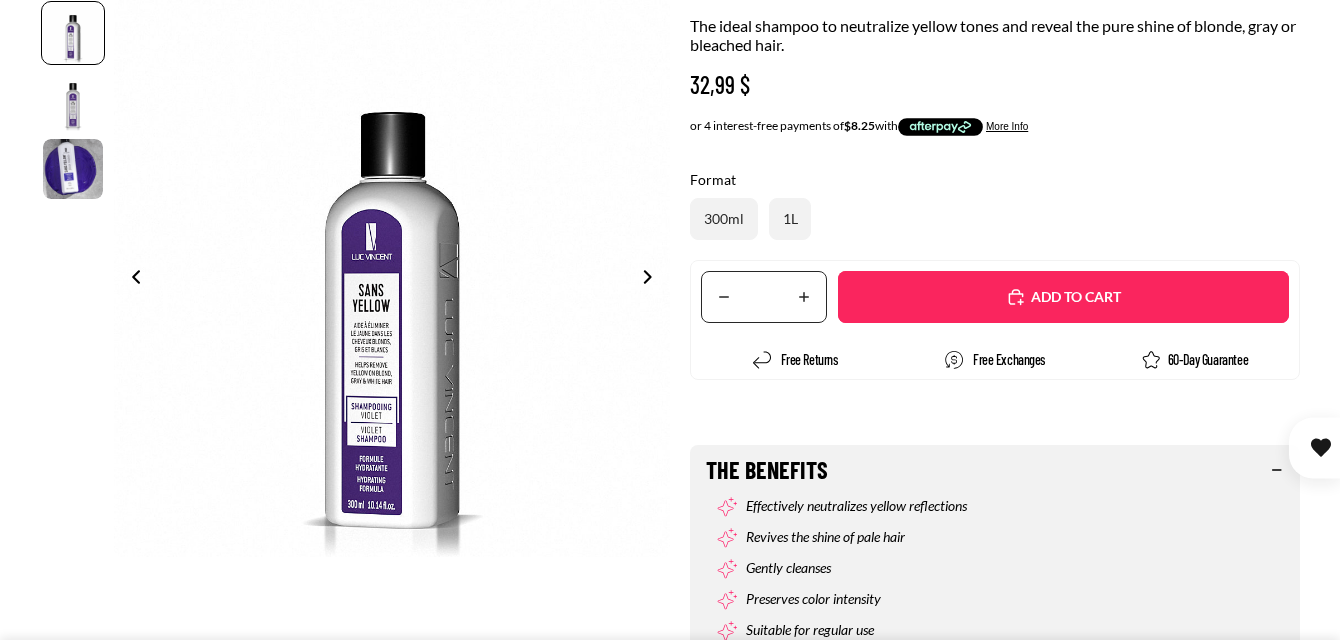 select on "**********" 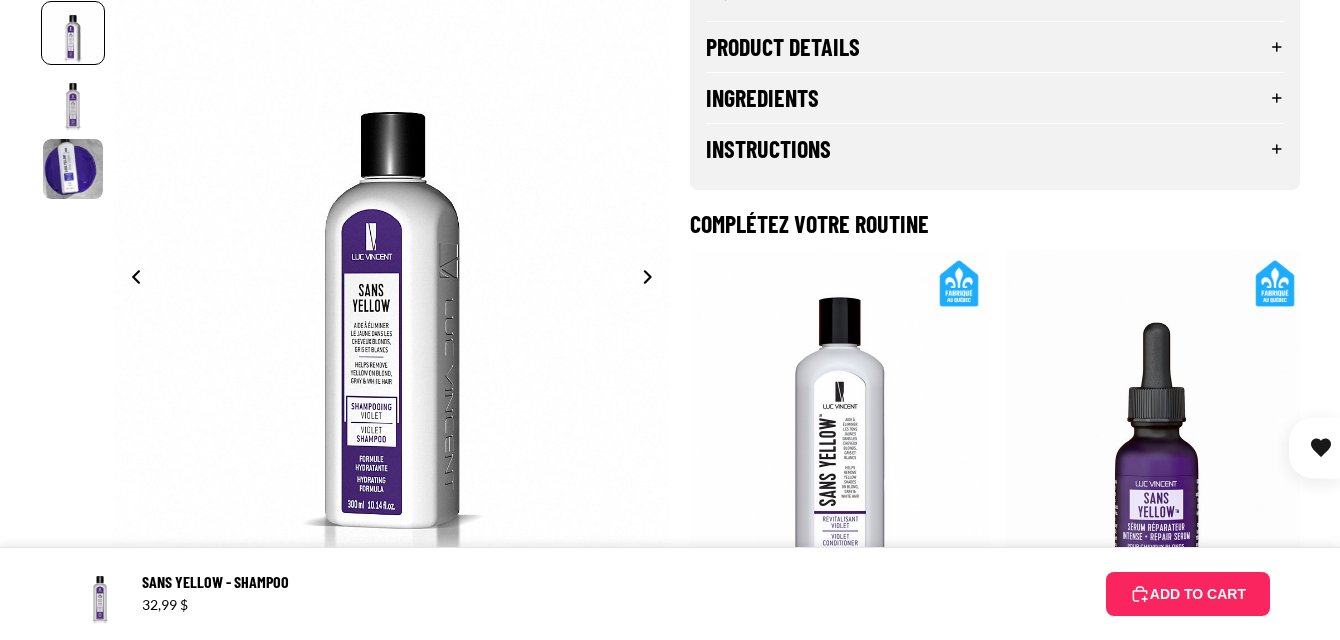 scroll, scrollTop: 1100, scrollLeft: 0, axis: vertical 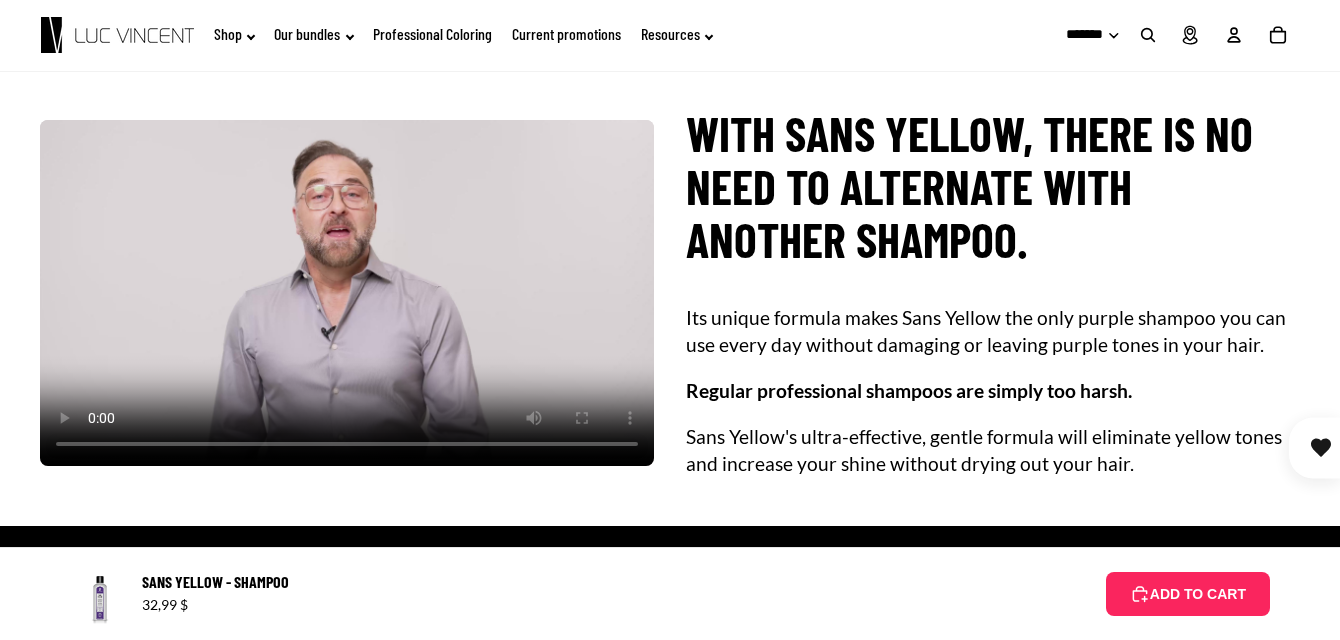 click at bounding box center [347, 293] 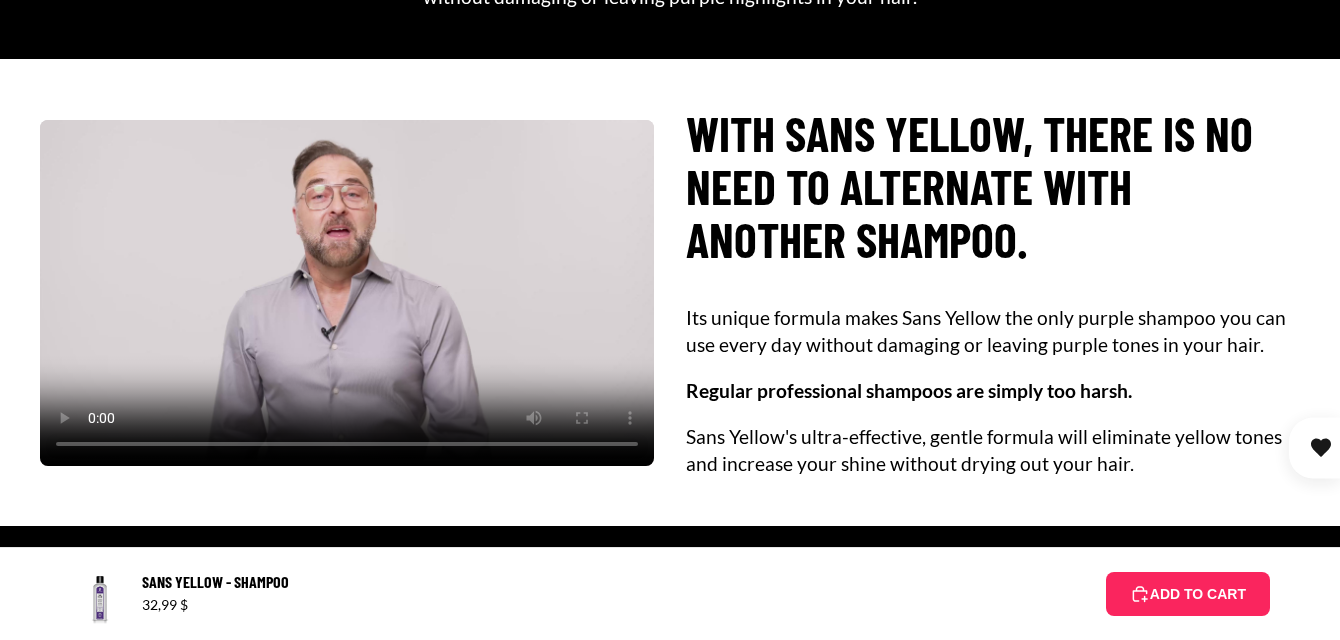 scroll, scrollTop: 2200, scrollLeft: 0, axis: vertical 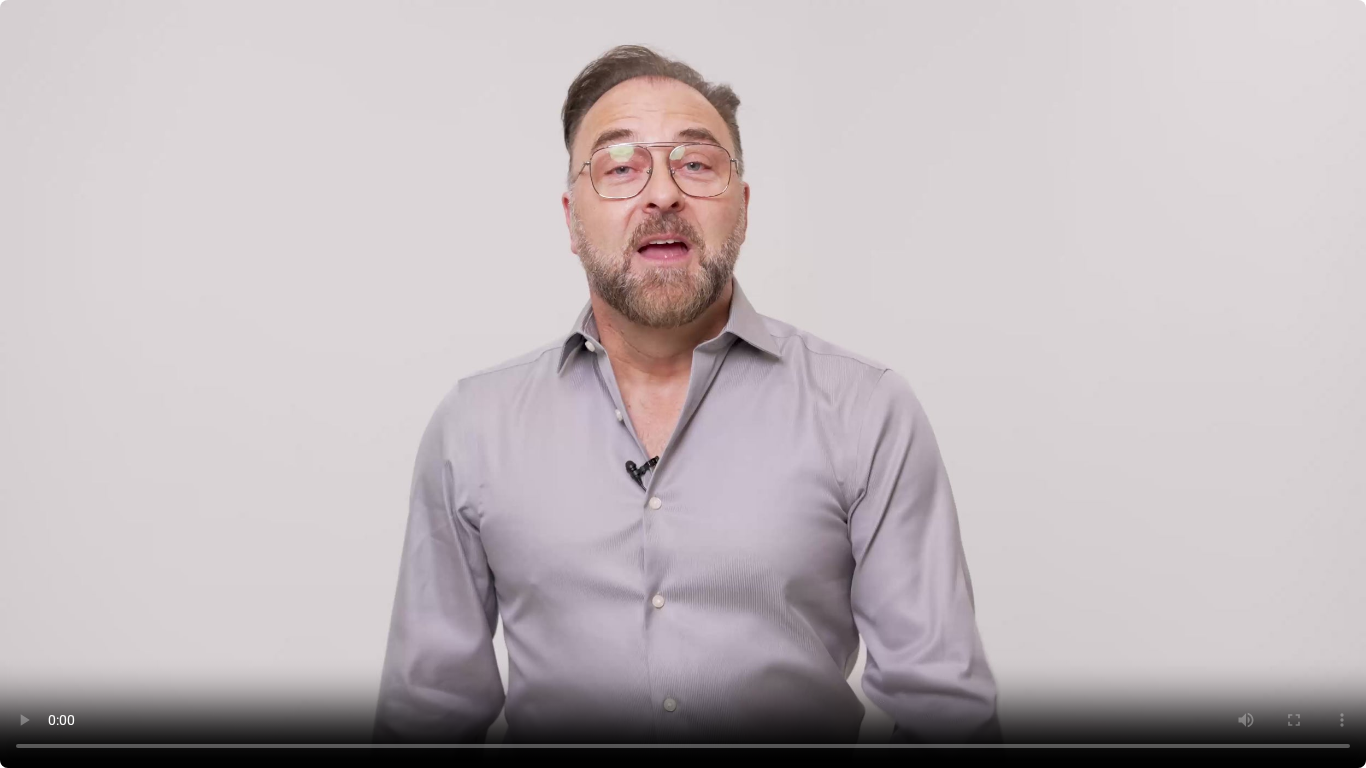 type 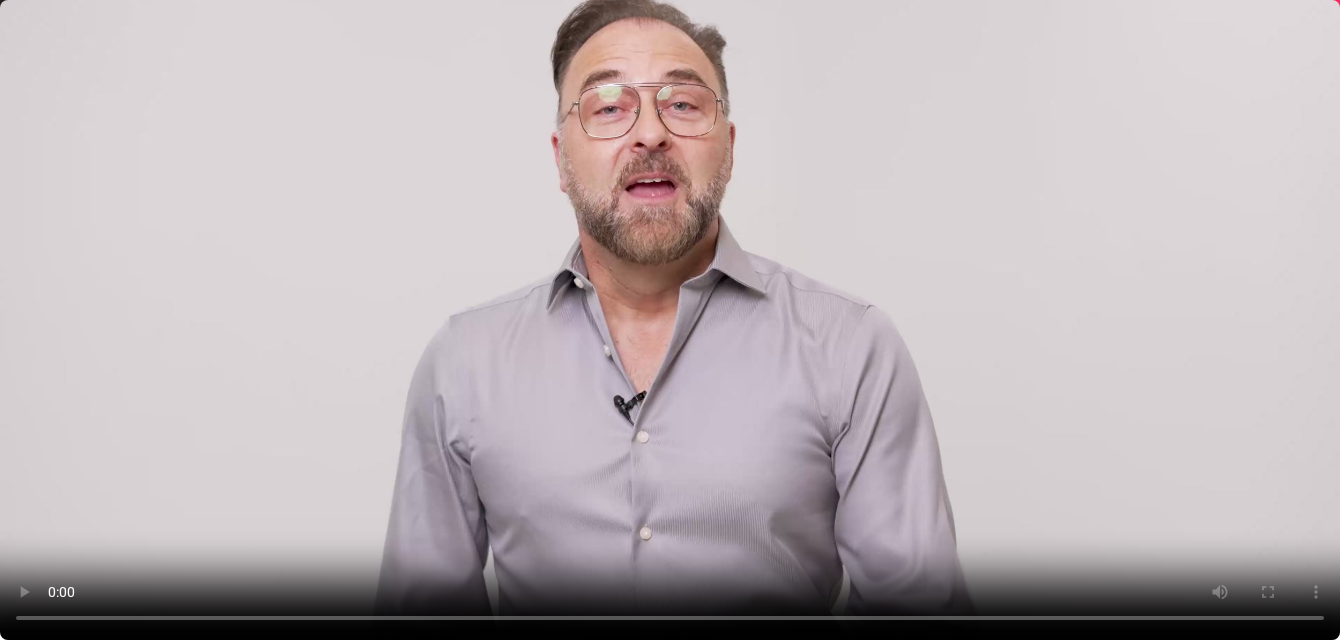 scroll, scrollTop: 3565, scrollLeft: 0, axis: vertical 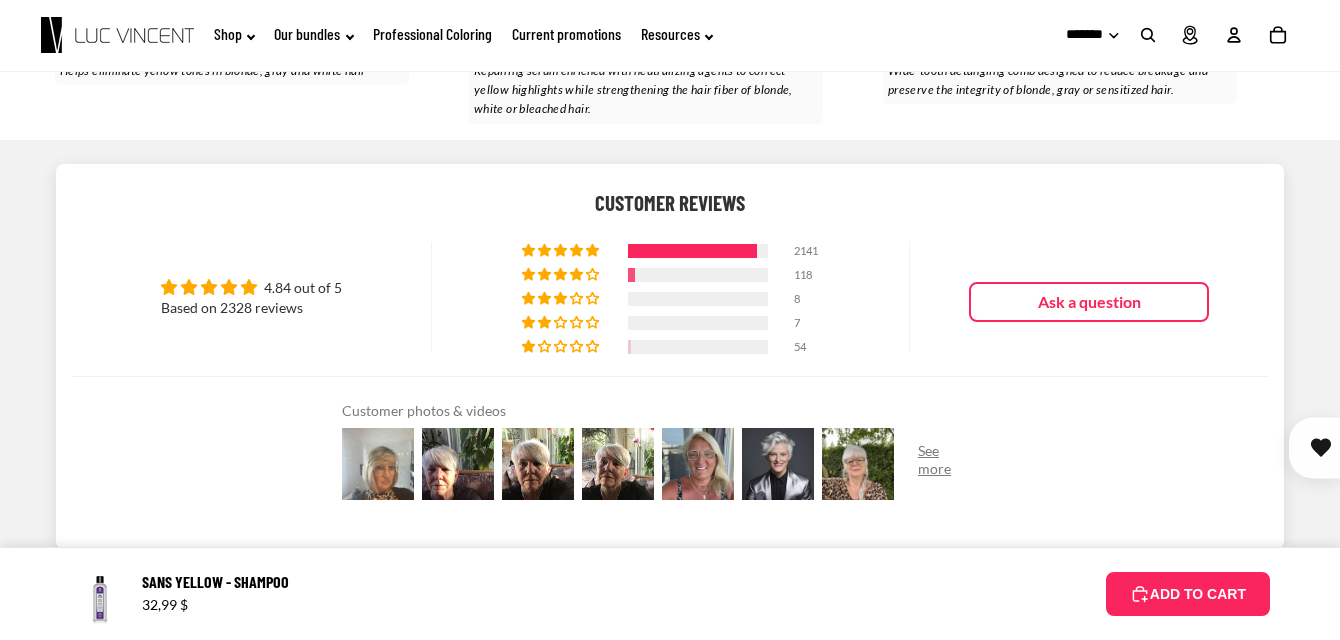 click at bounding box center (378, 464) 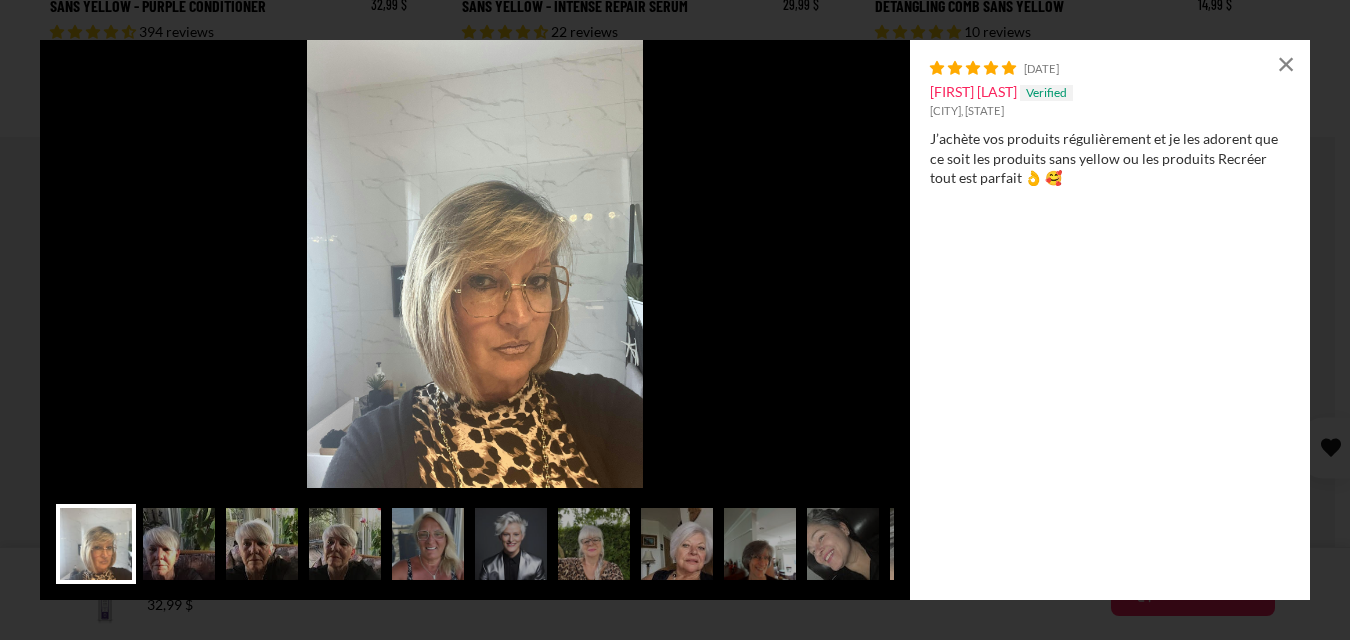 click at bounding box center (179, 544) 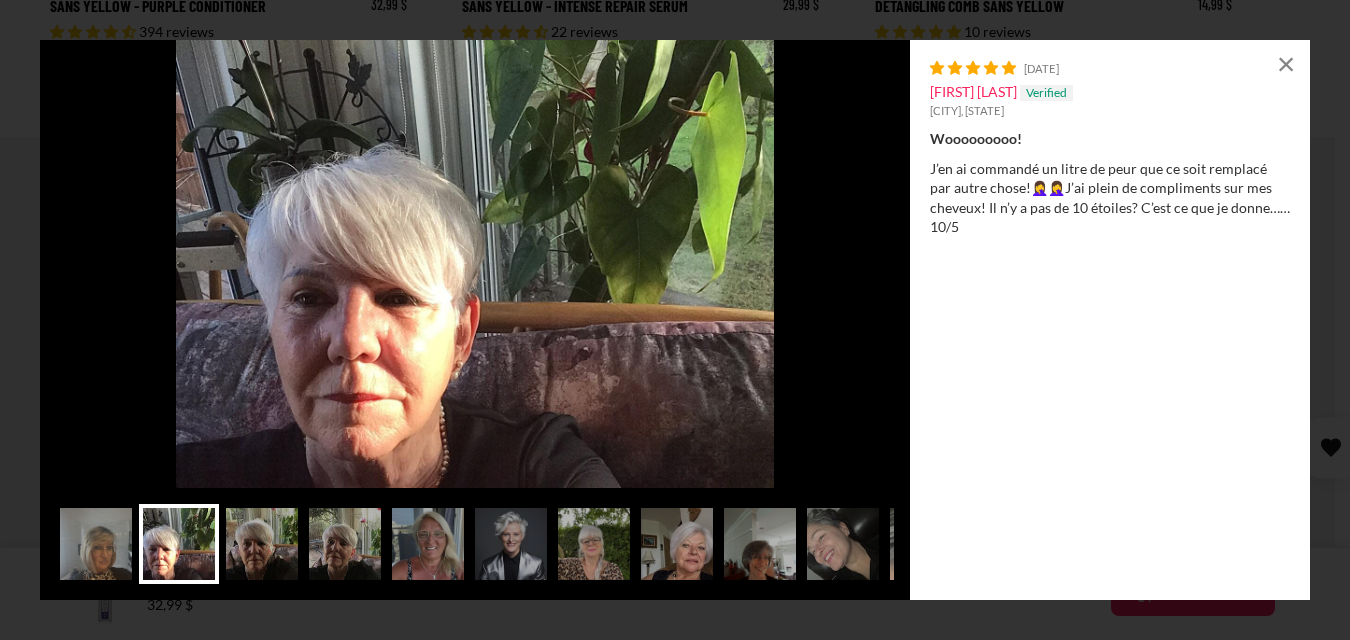 click at bounding box center [262, 544] 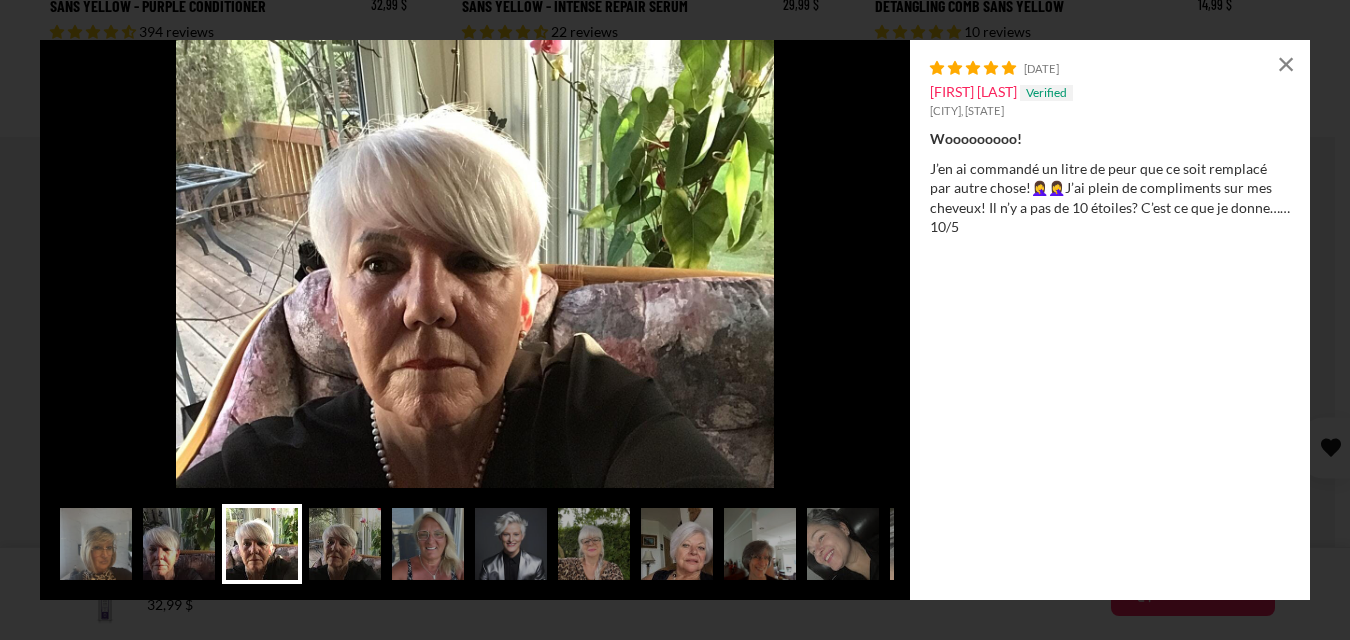 click at bounding box center [345, 544] 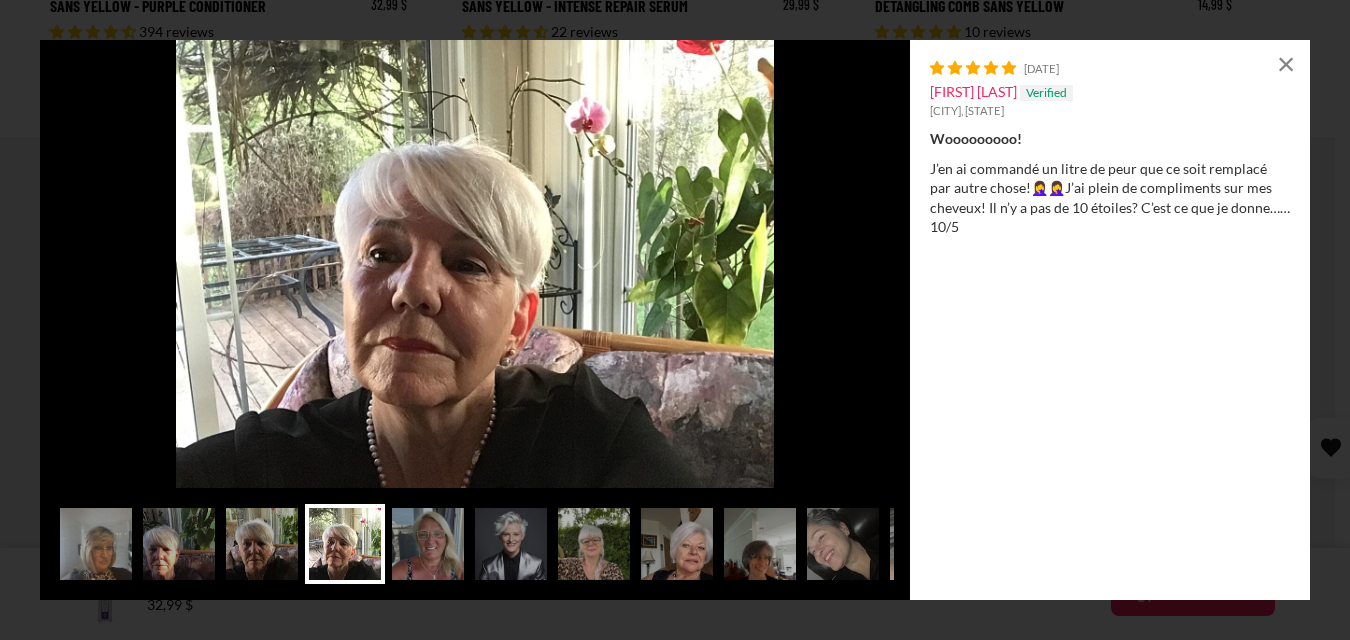 click at bounding box center (428, 544) 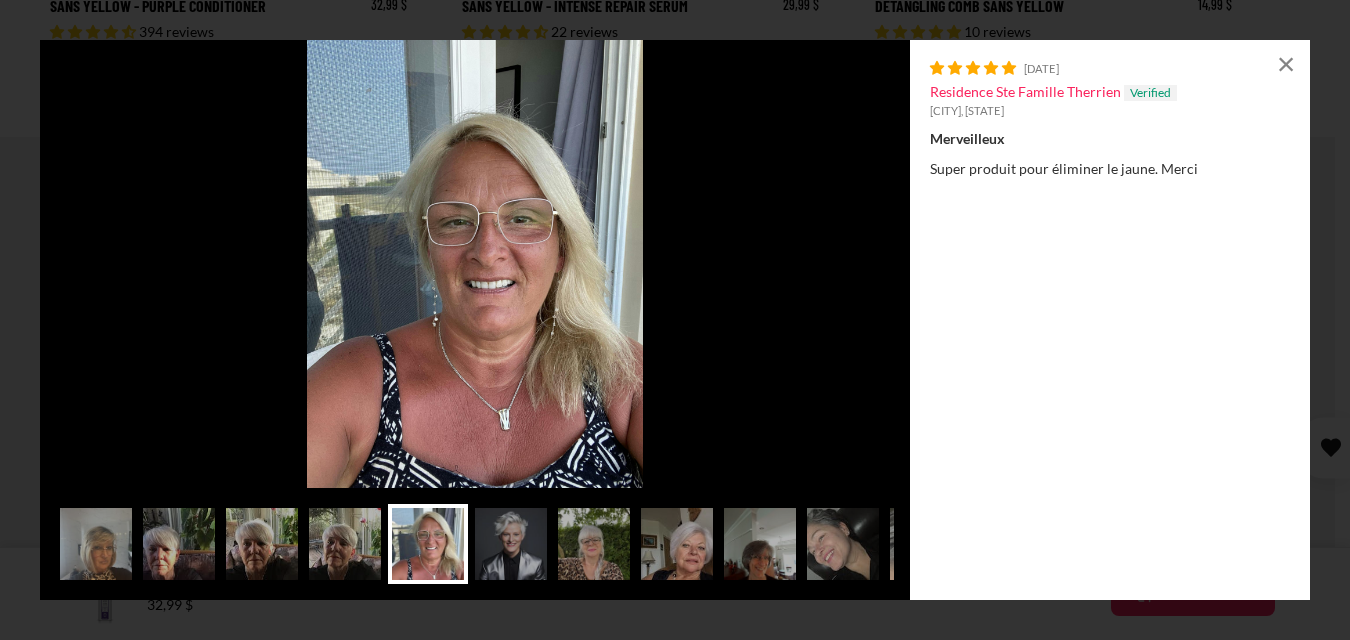 click at bounding box center (511, 544) 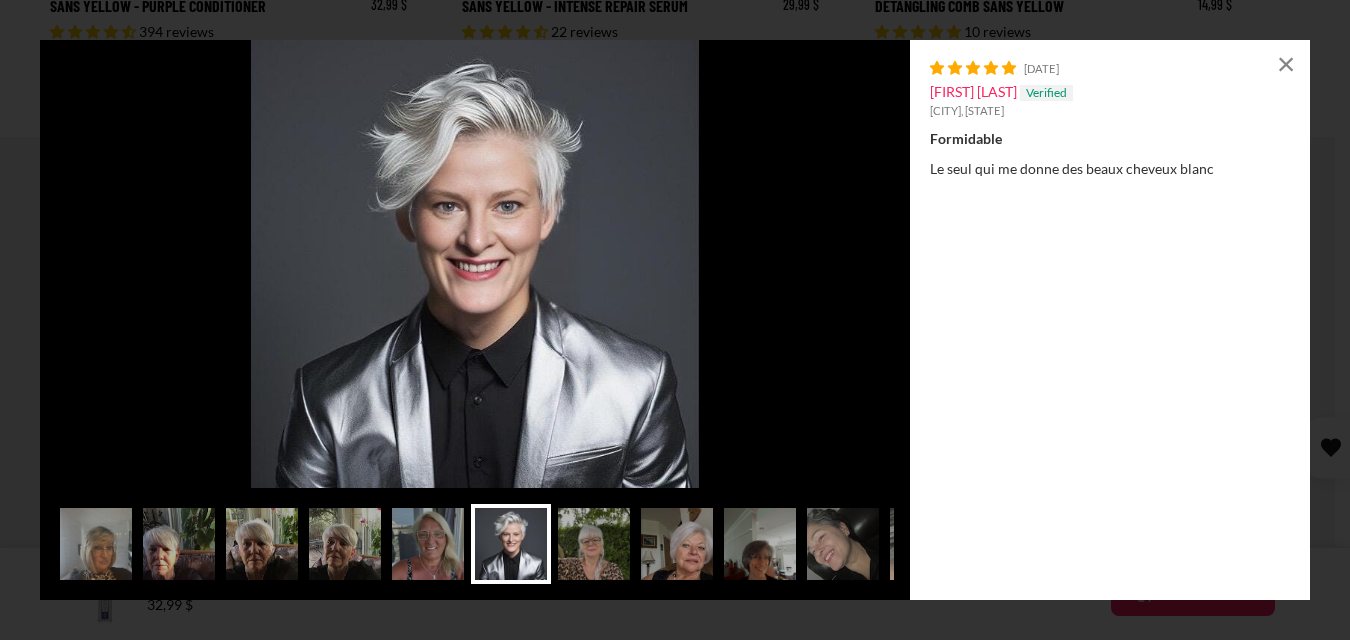 click at bounding box center (594, 544) 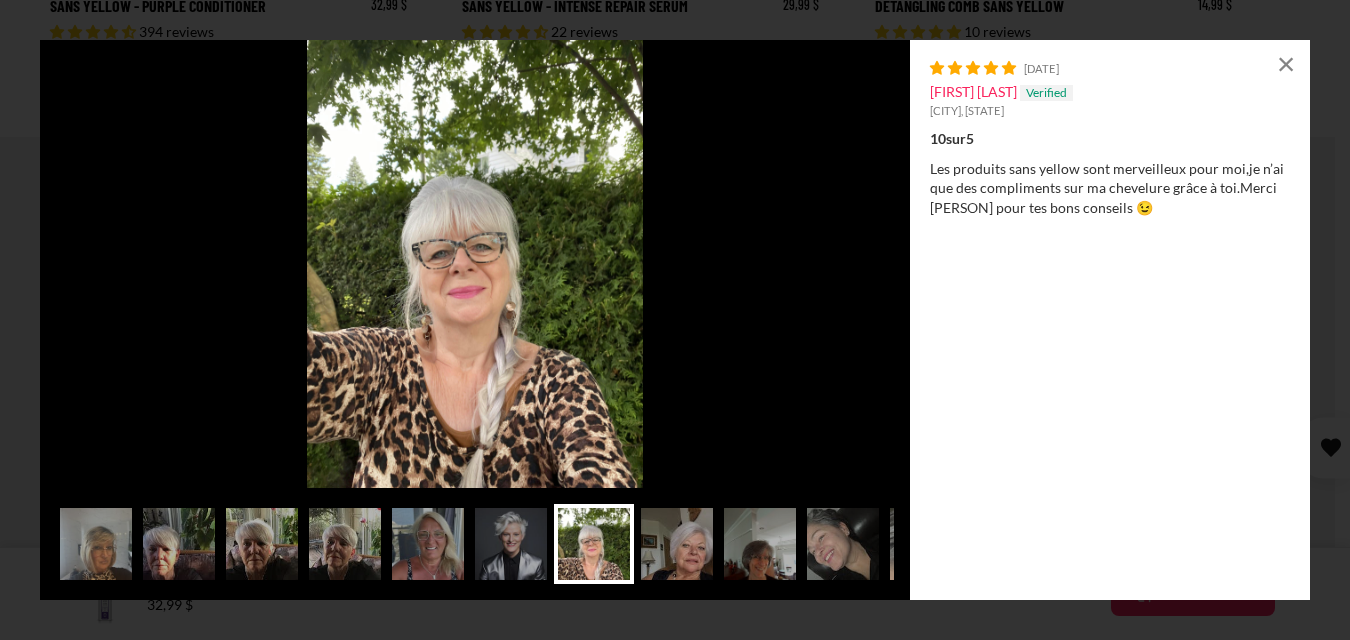 click at bounding box center (677, 544) 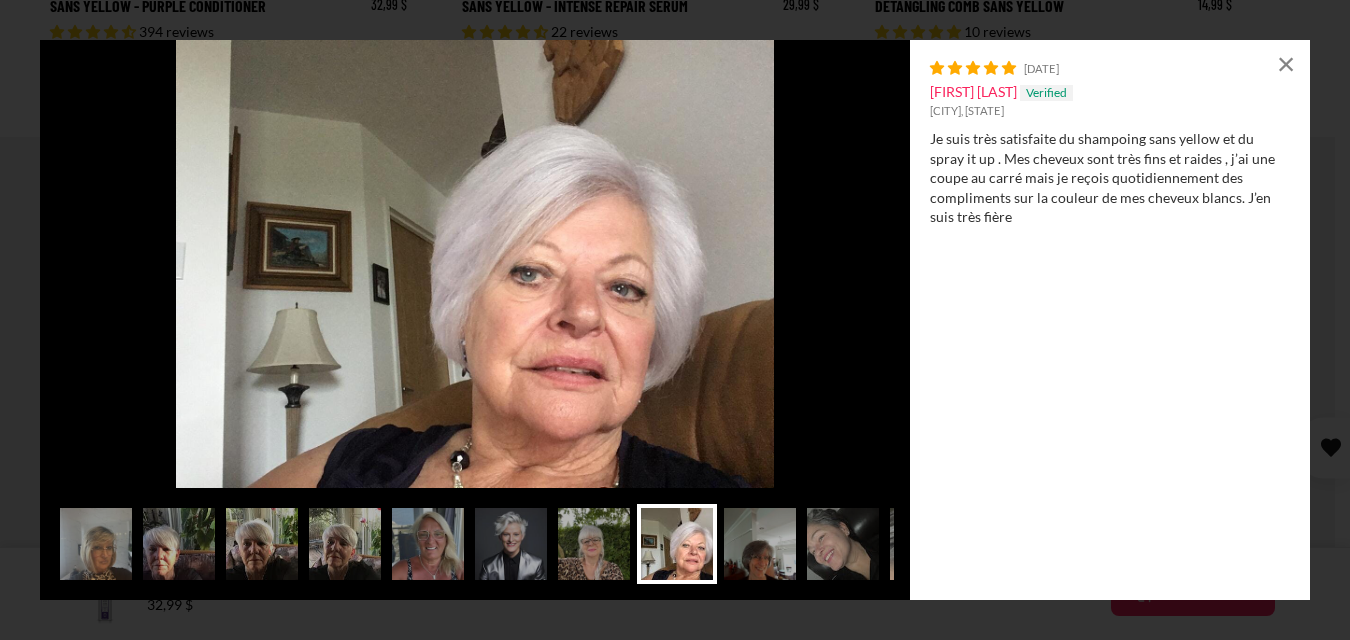 click at bounding box center [760, 544] 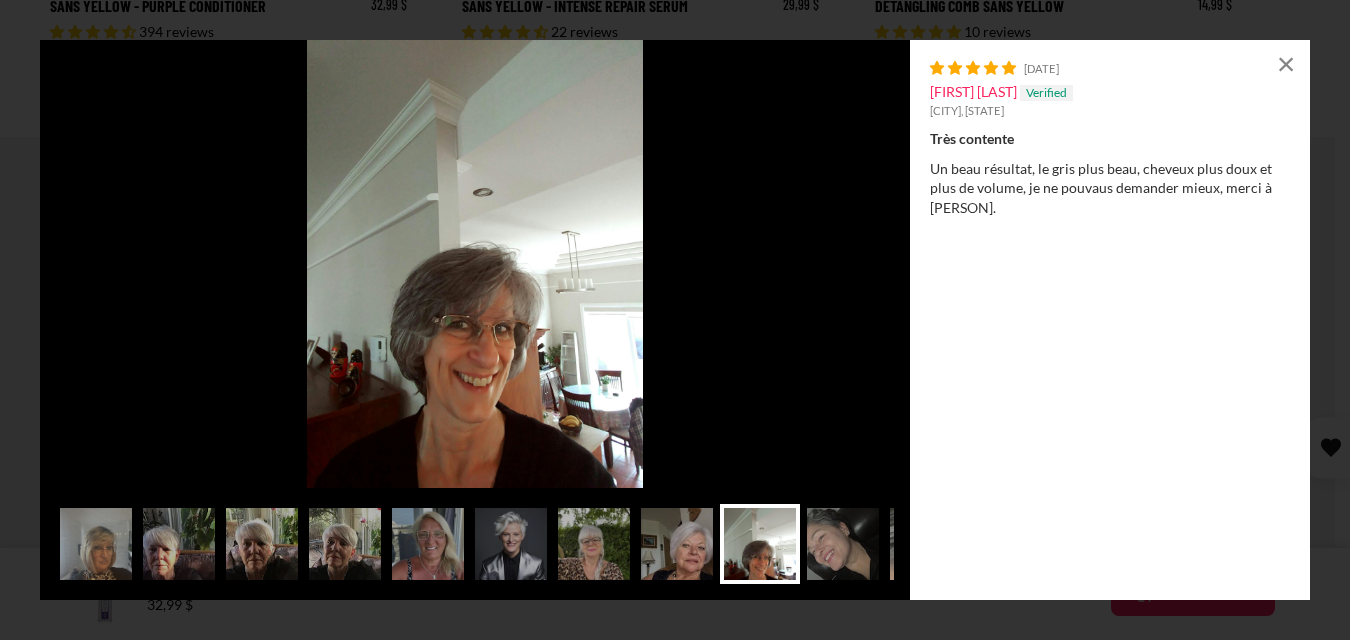 scroll, scrollTop: 0, scrollLeft: 42, axis: horizontal 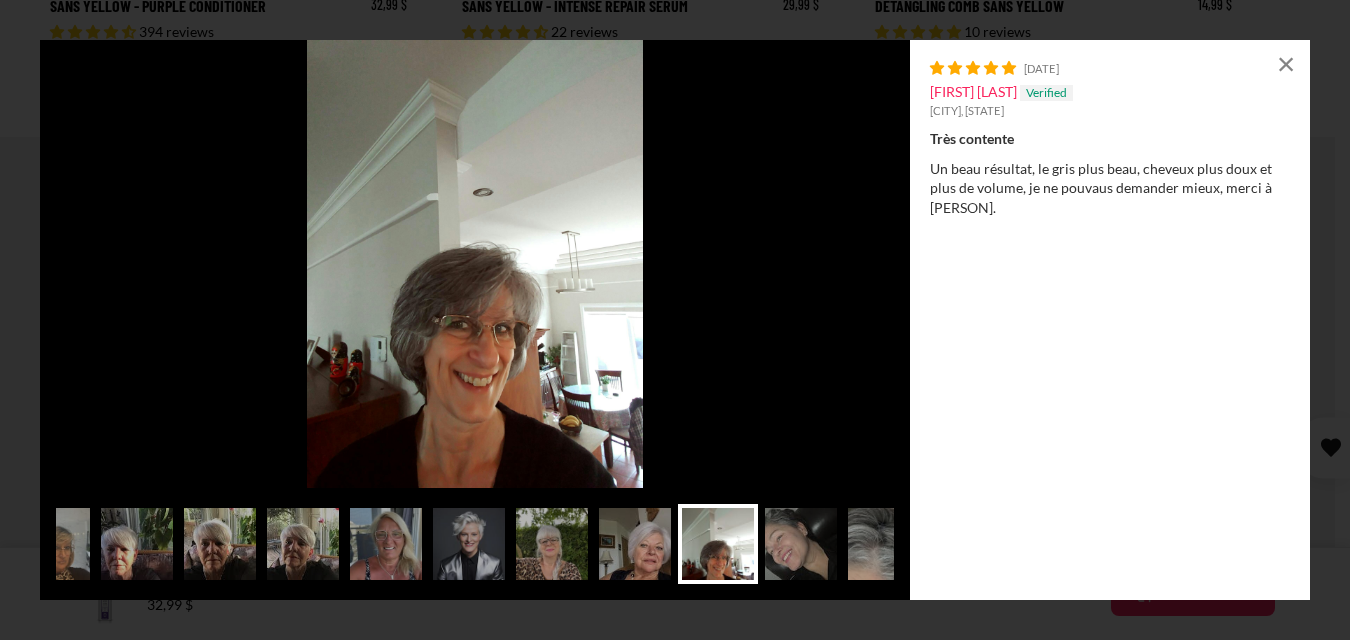 click at bounding box center [884, 544] 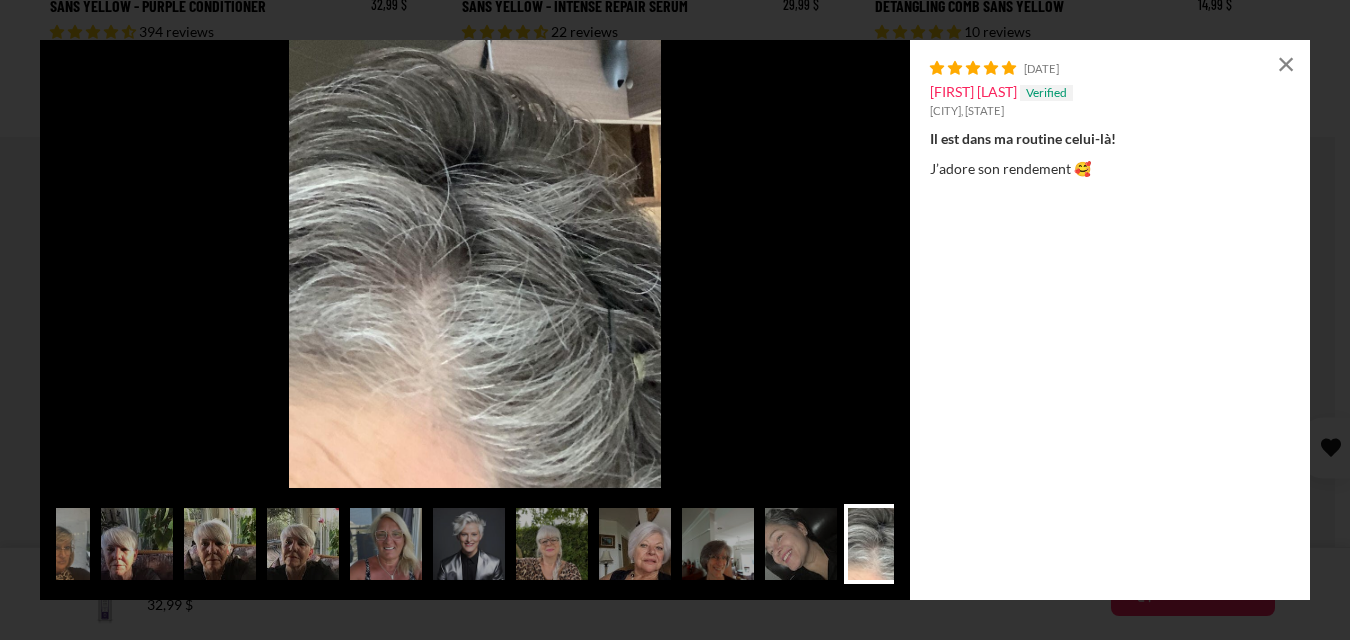 scroll, scrollTop: 0, scrollLeft: 202, axis: horizontal 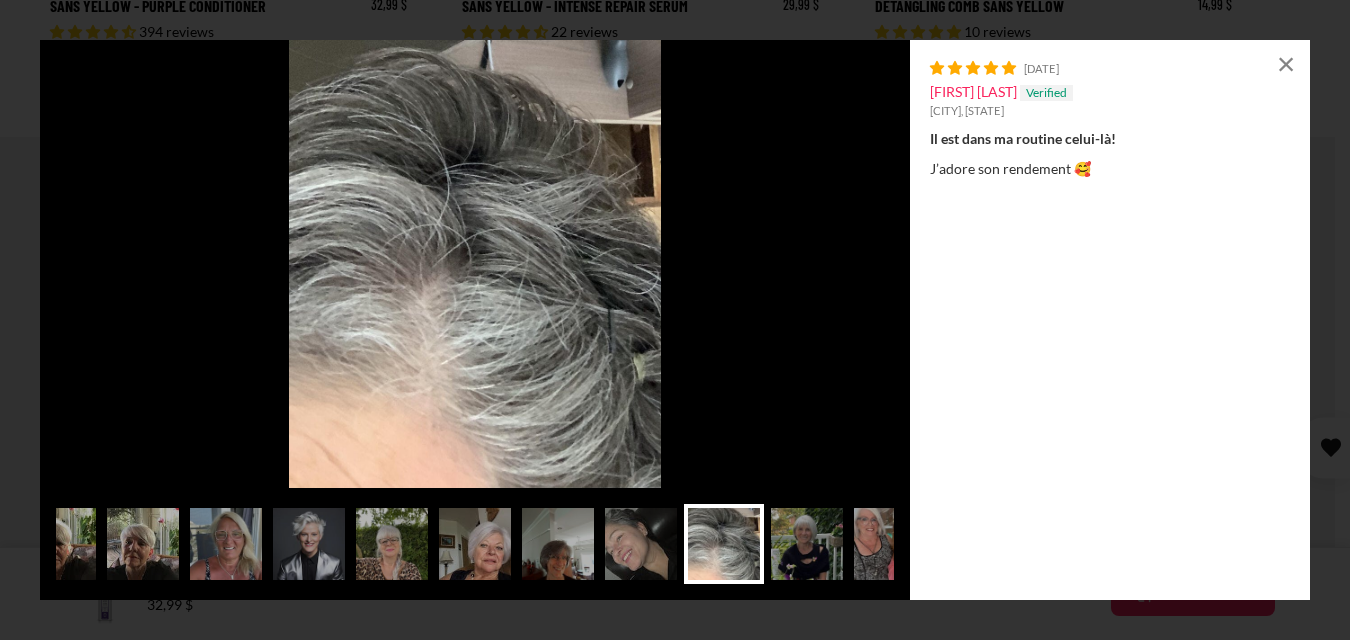 click at bounding box center (890, 544) 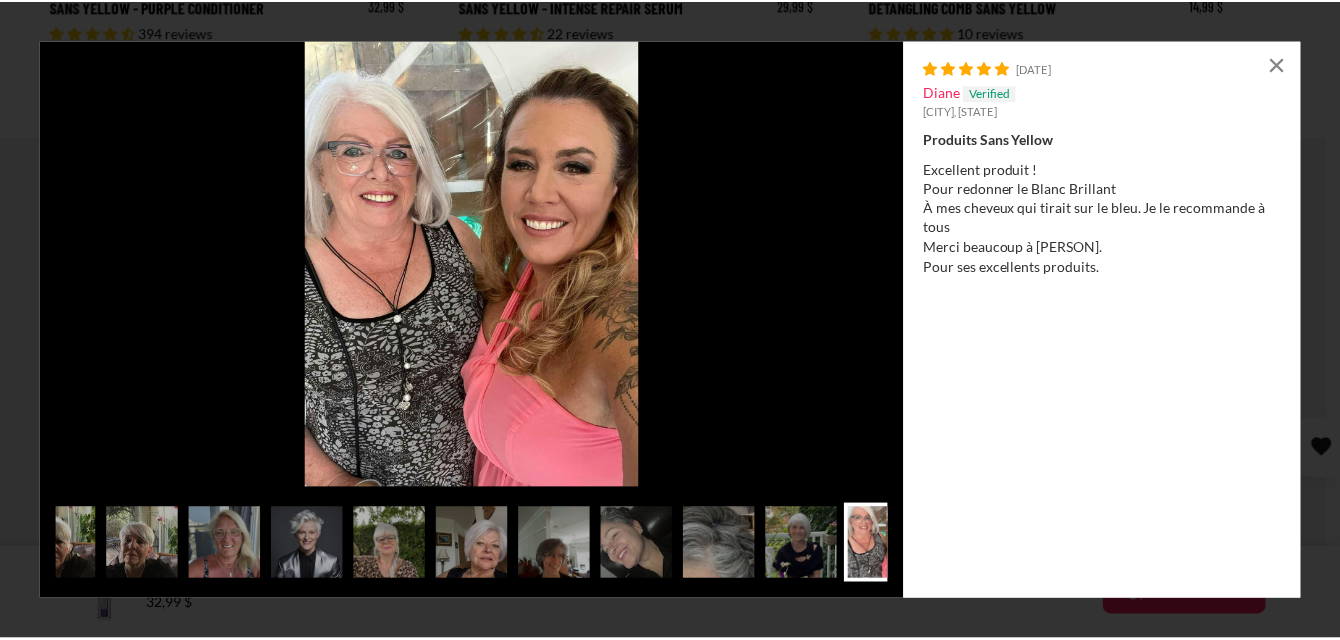 scroll, scrollTop: 0, scrollLeft: 234, axis: horizontal 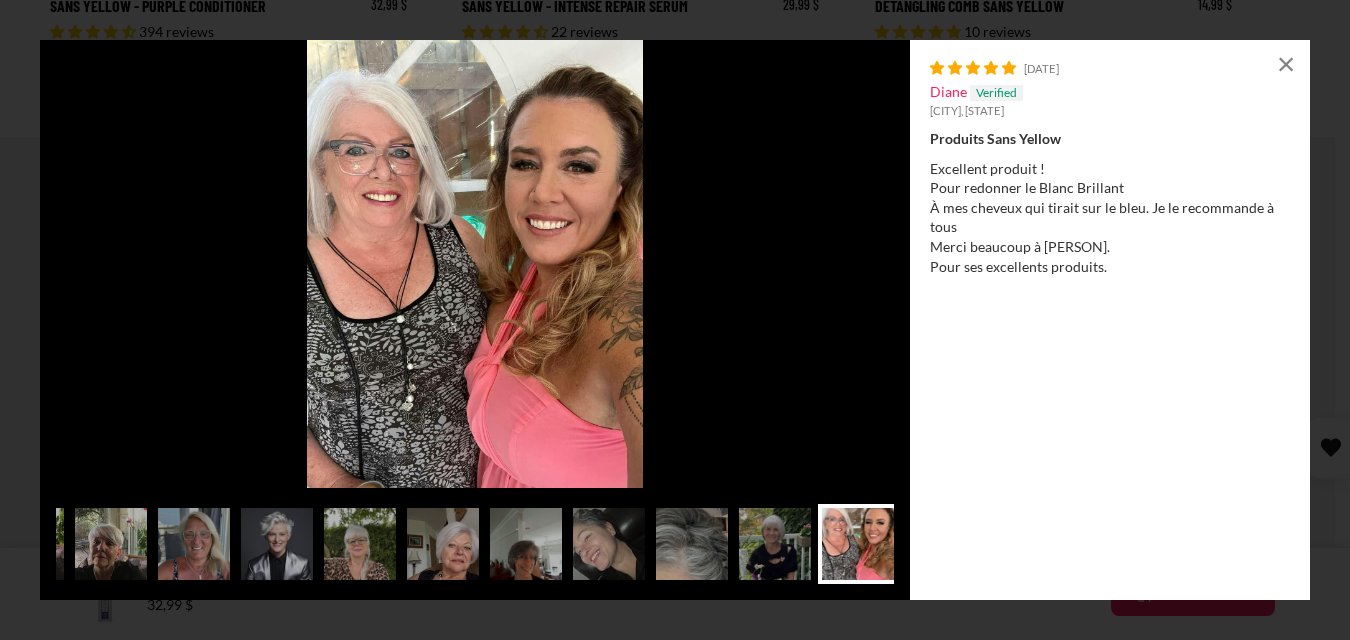click at bounding box center [858, 544] 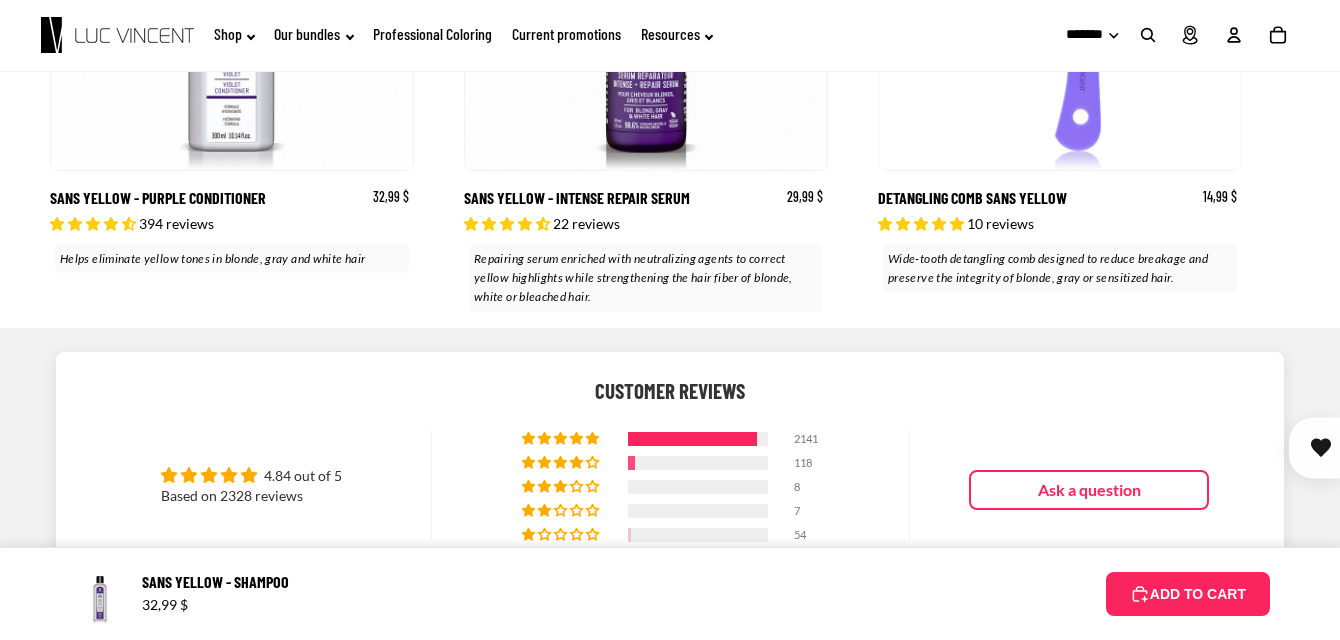 scroll, scrollTop: 3900, scrollLeft: 0, axis: vertical 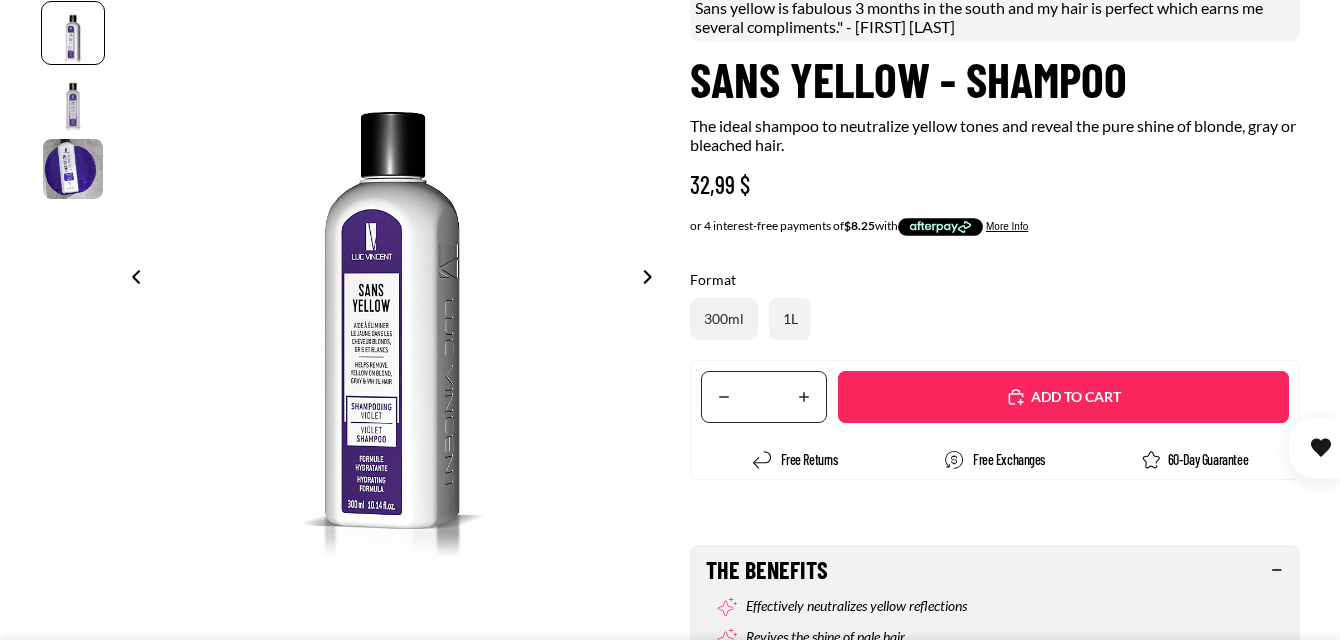 click at bounding box center (653, 279) 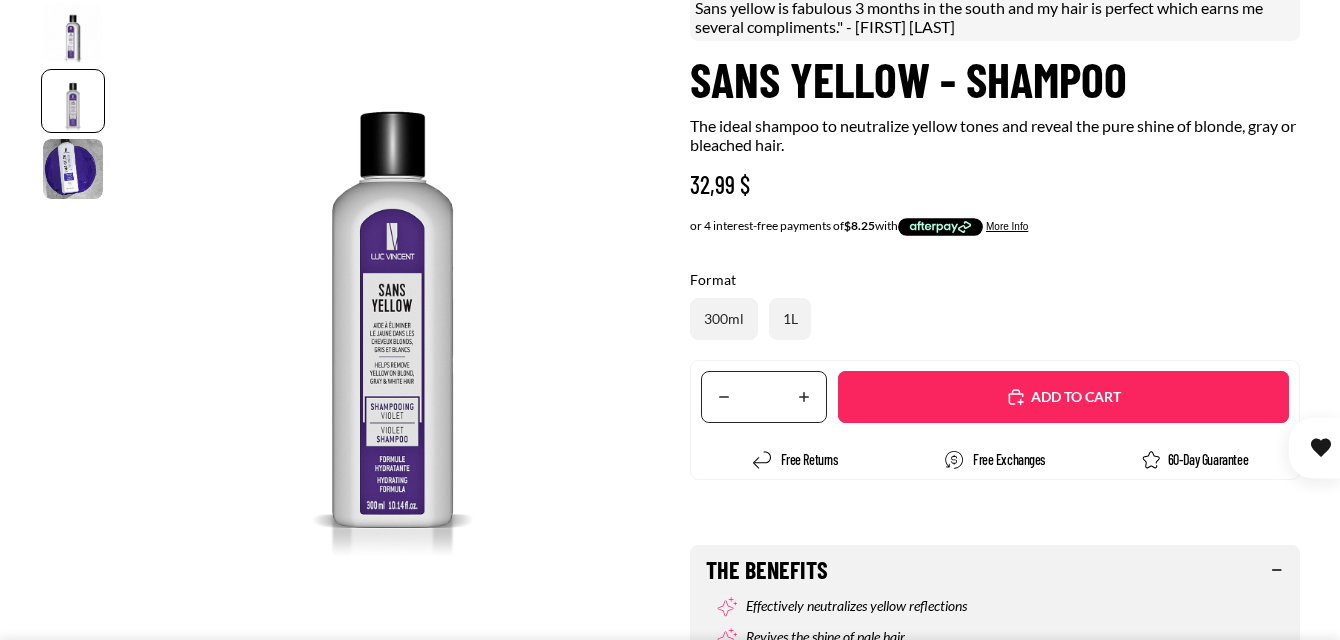 click at bounding box center (653, 279) 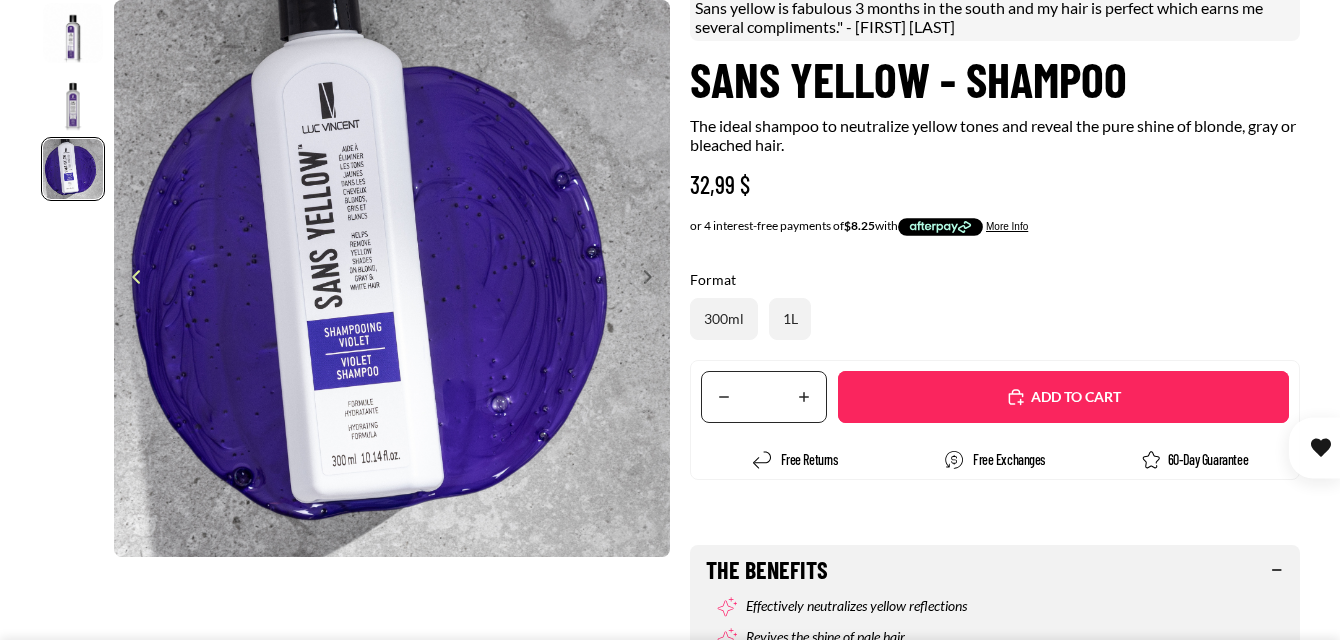 scroll, scrollTop: 0, scrollLeft: 1114, axis: horizontal 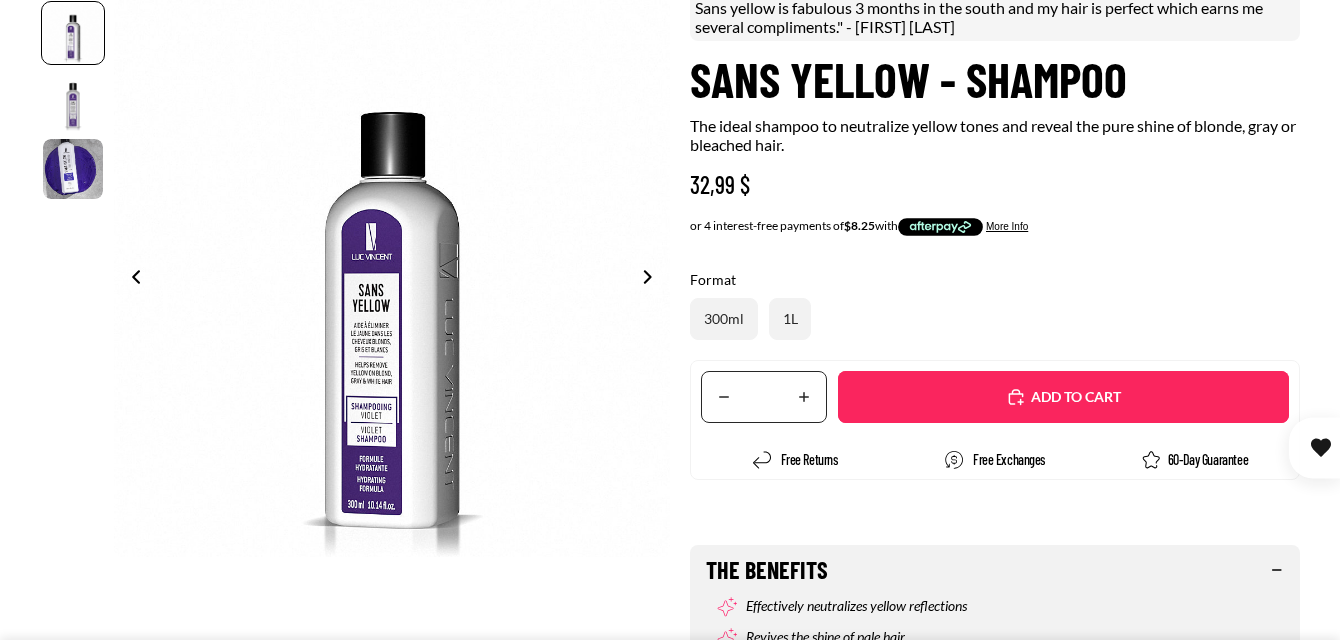 click at bounding box center (130, 279) 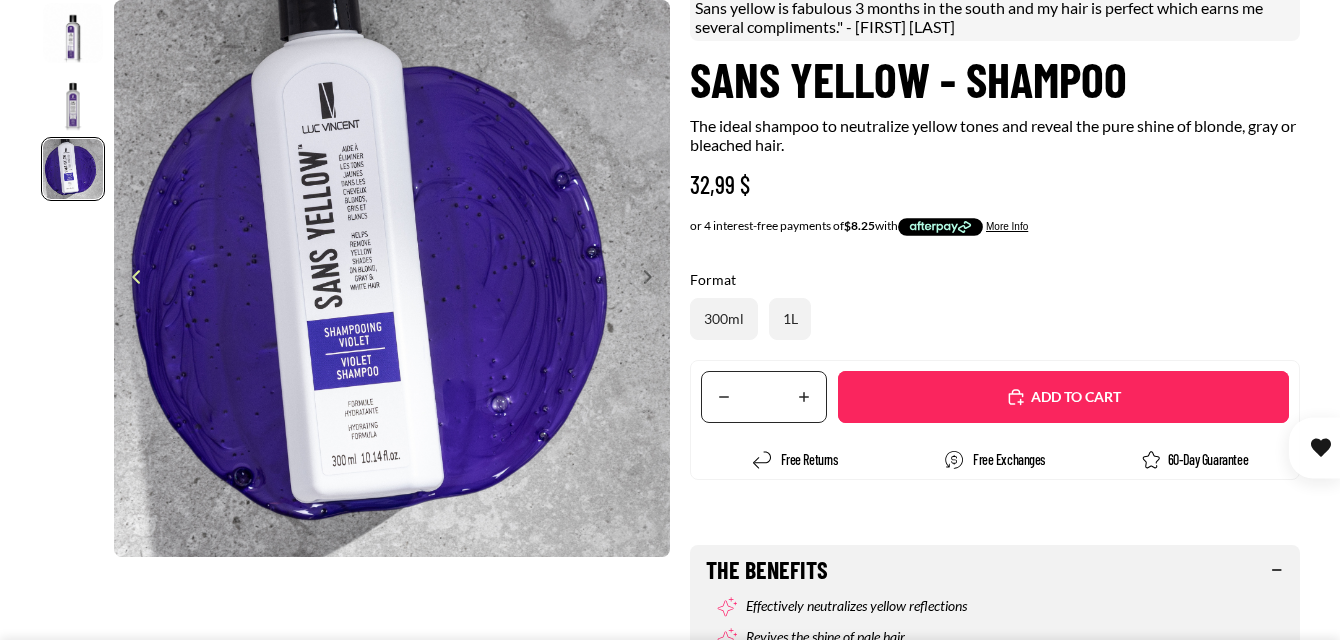 scroll, scrollTop: 0, scrollLeft: 1114, axis: horizontal 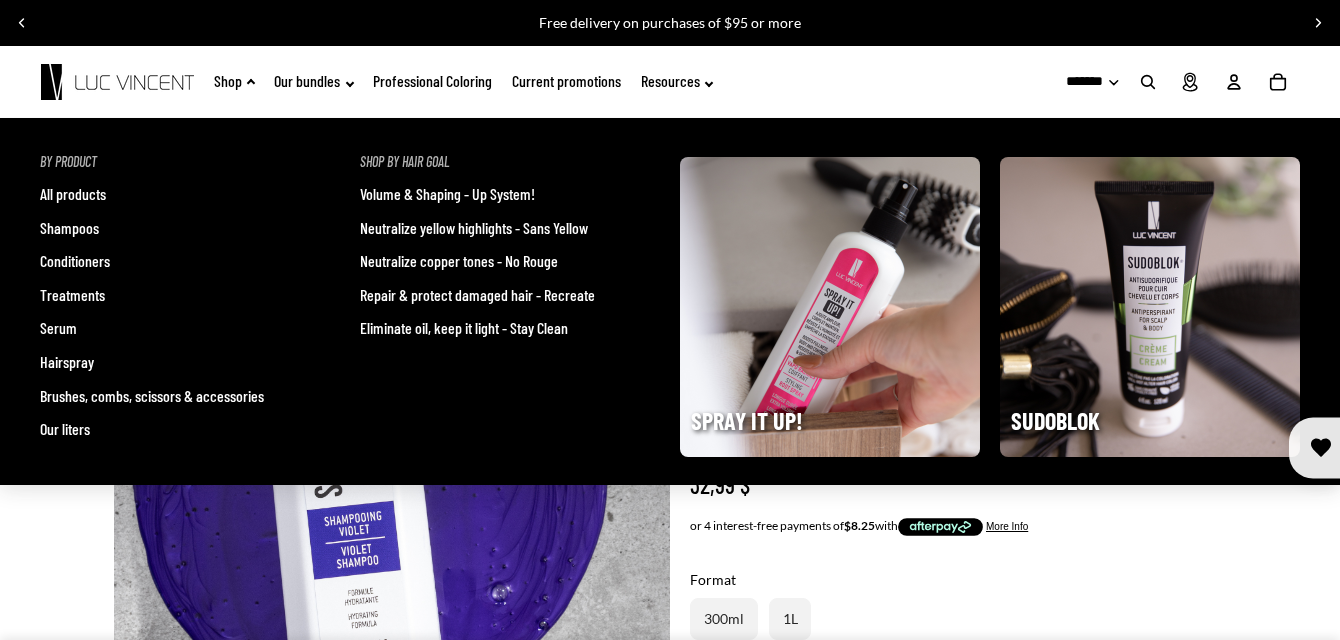 click on "Shop" 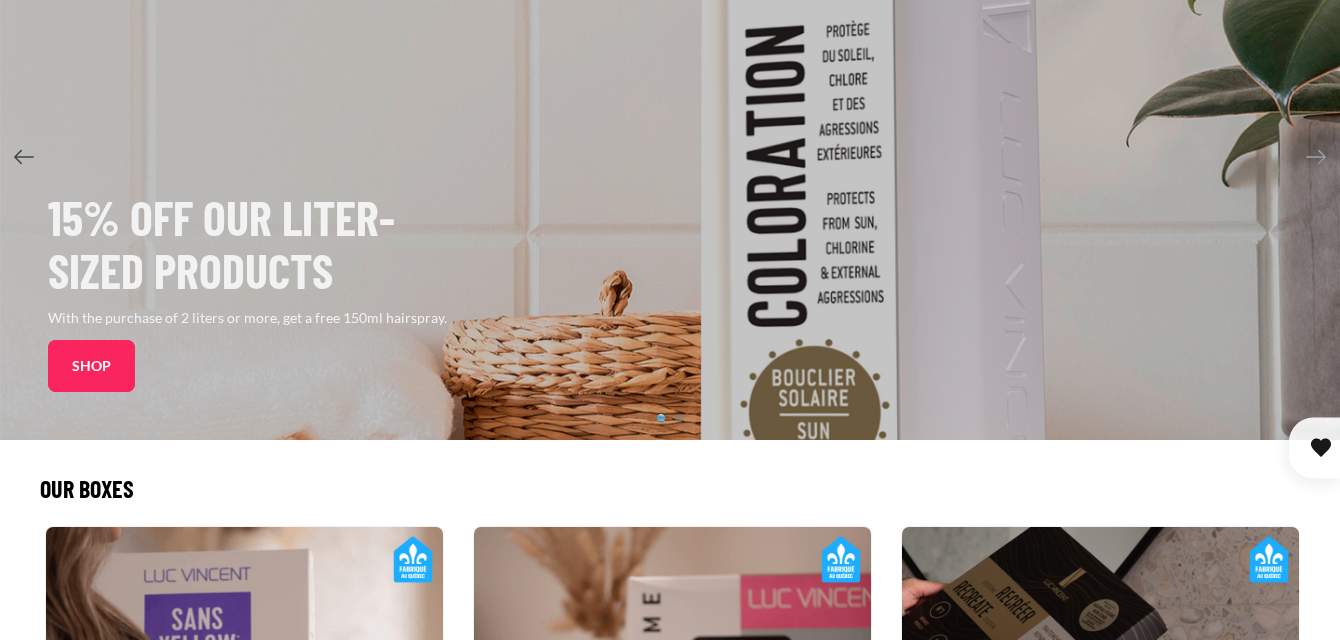 scroll, scrollTop: 700, scrollLeft: 0, axis: vertical 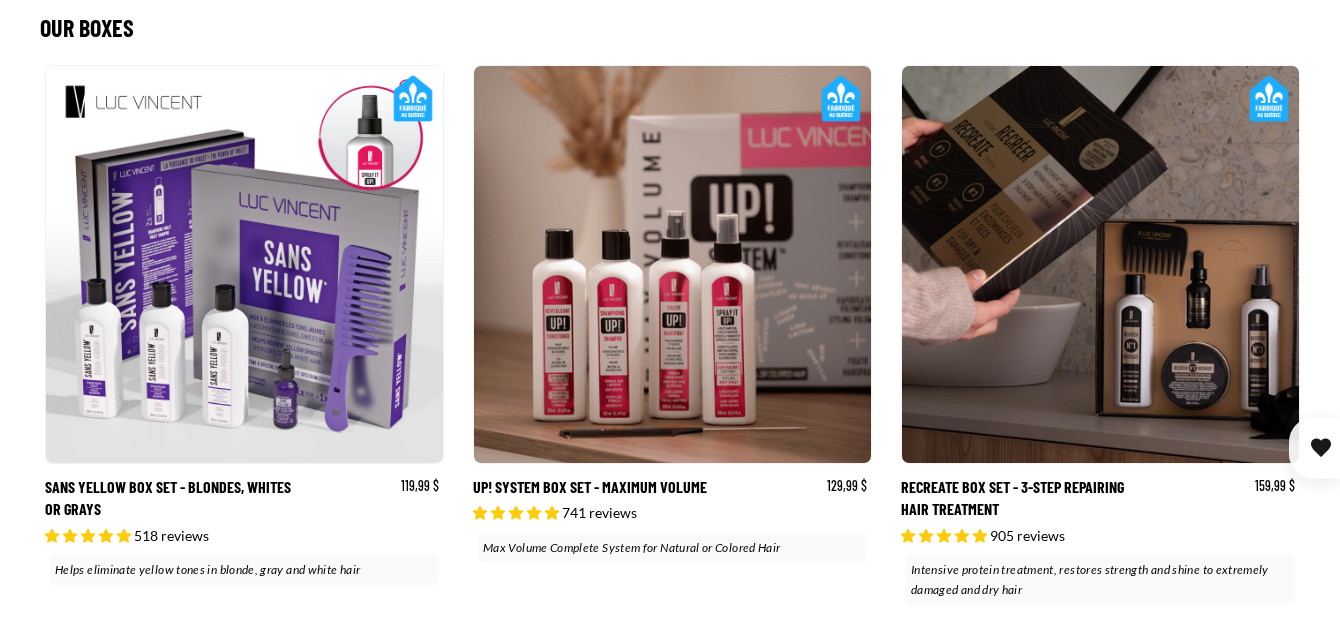 click 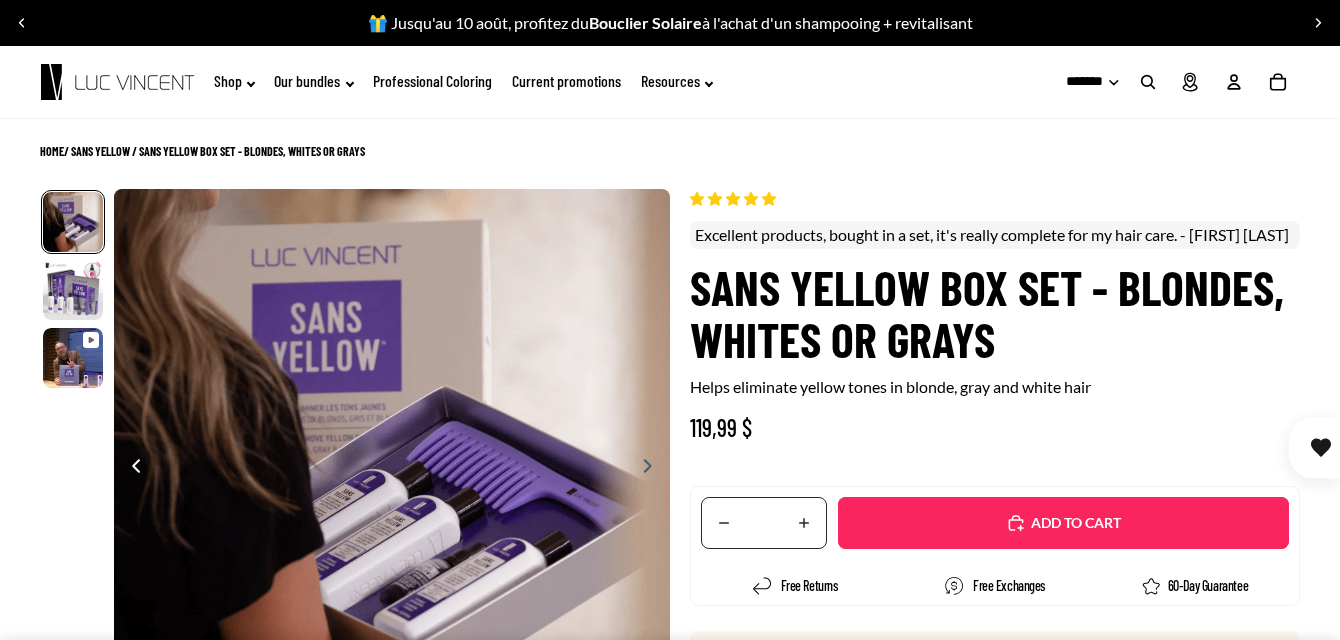 scroll, scrollTop: 37, scrollLeft: 0, axis: vertical 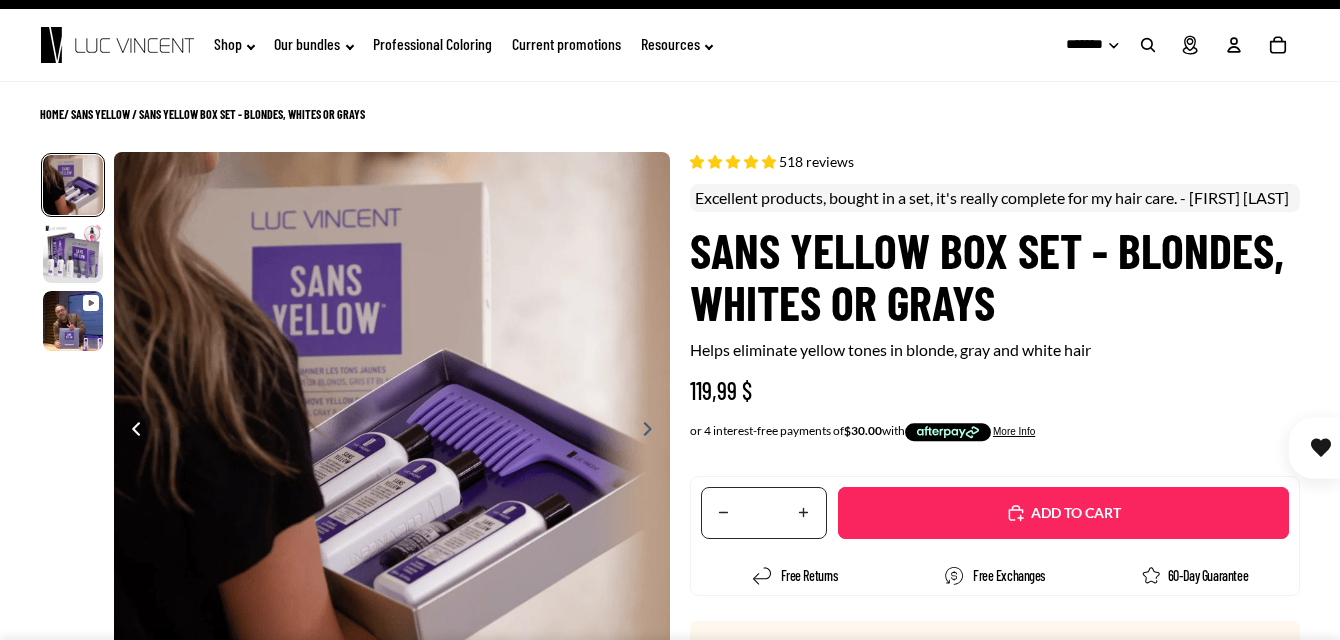 select on "**********" 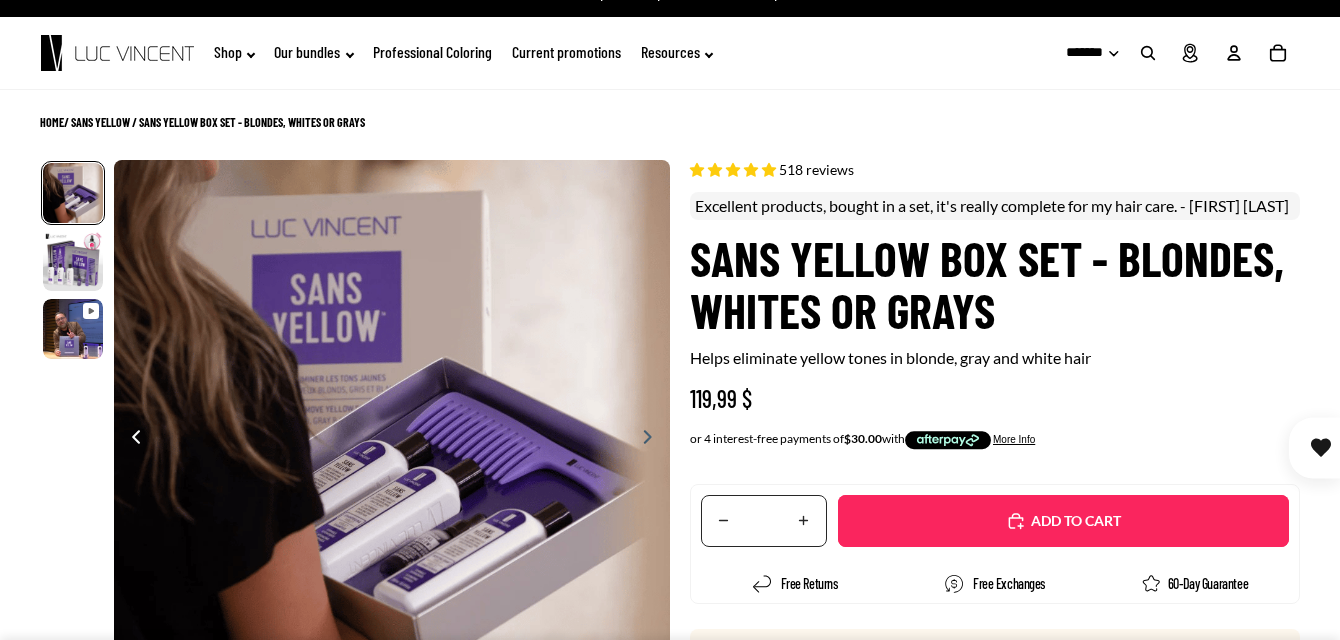 scroll, scrollTop: 0, scrollLeft: 0, axis: both 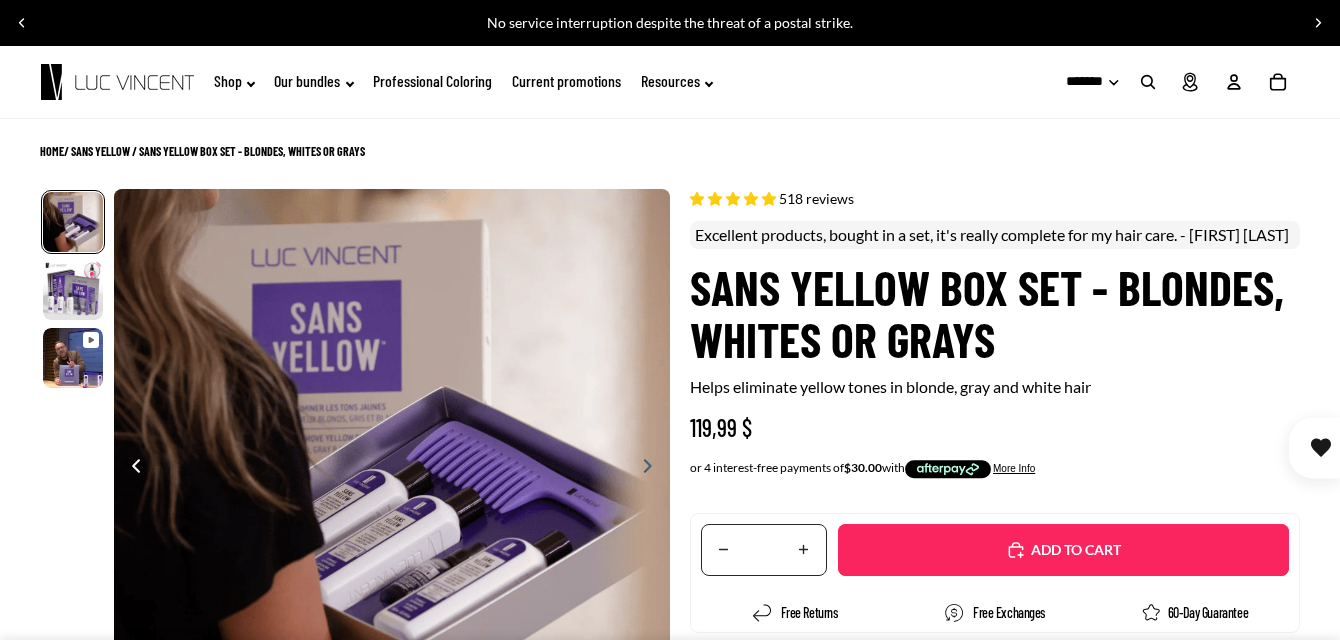 click 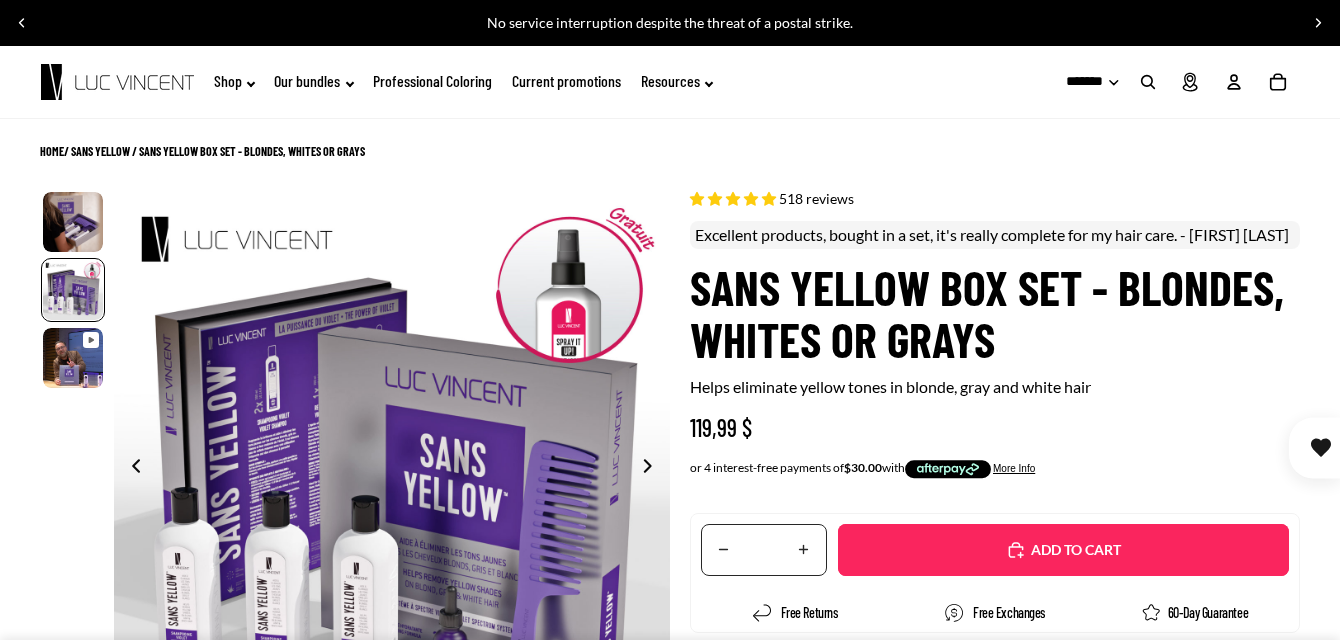scroll, scrollTop: 0, scrollLeft: 557, axis: horizontal 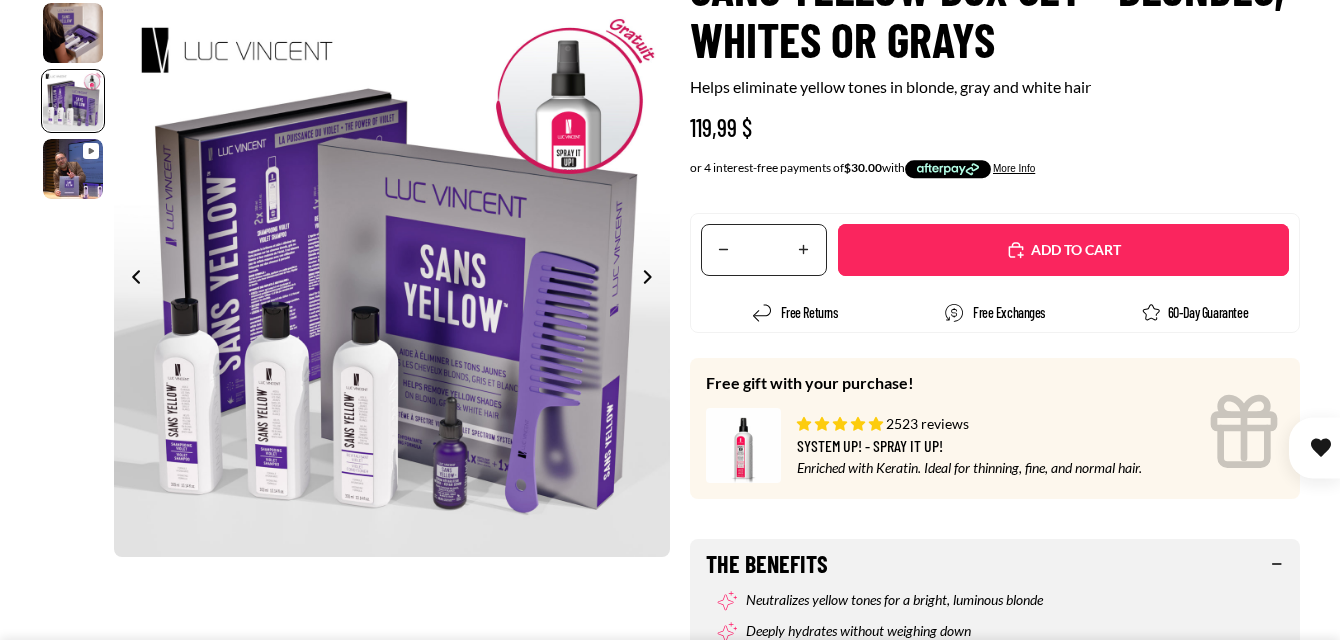 click 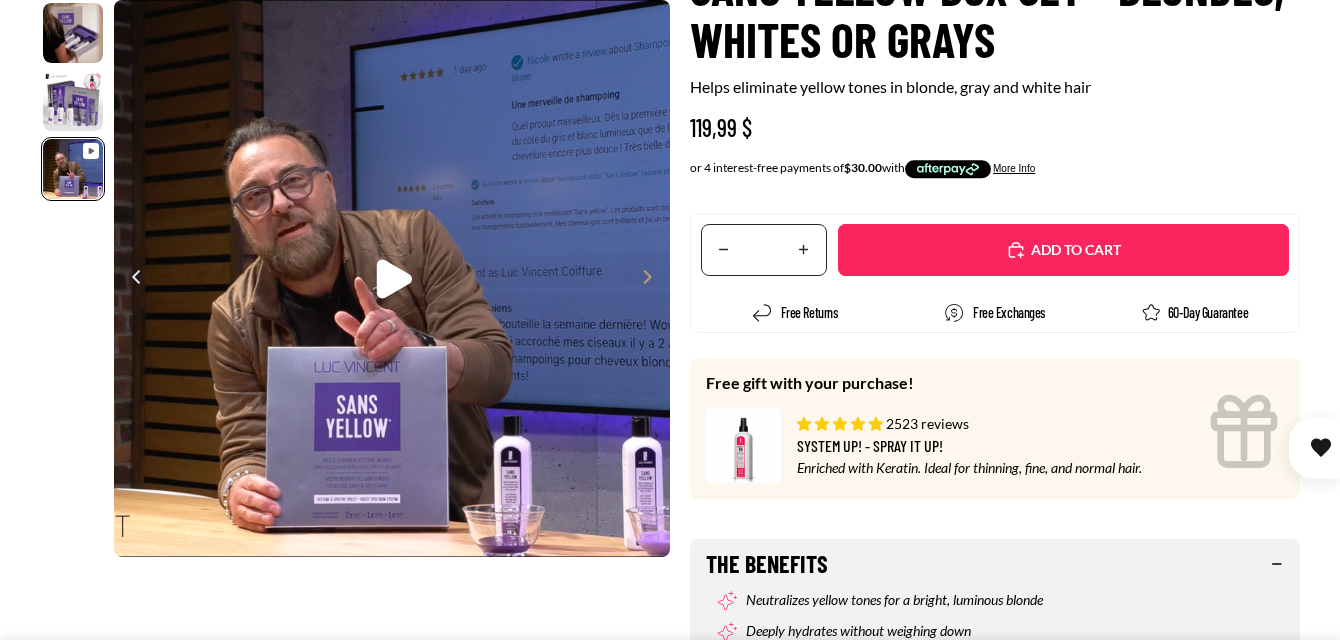 scroll, scrollTop: 0, scrollLeft: 1114, axis: horizontal 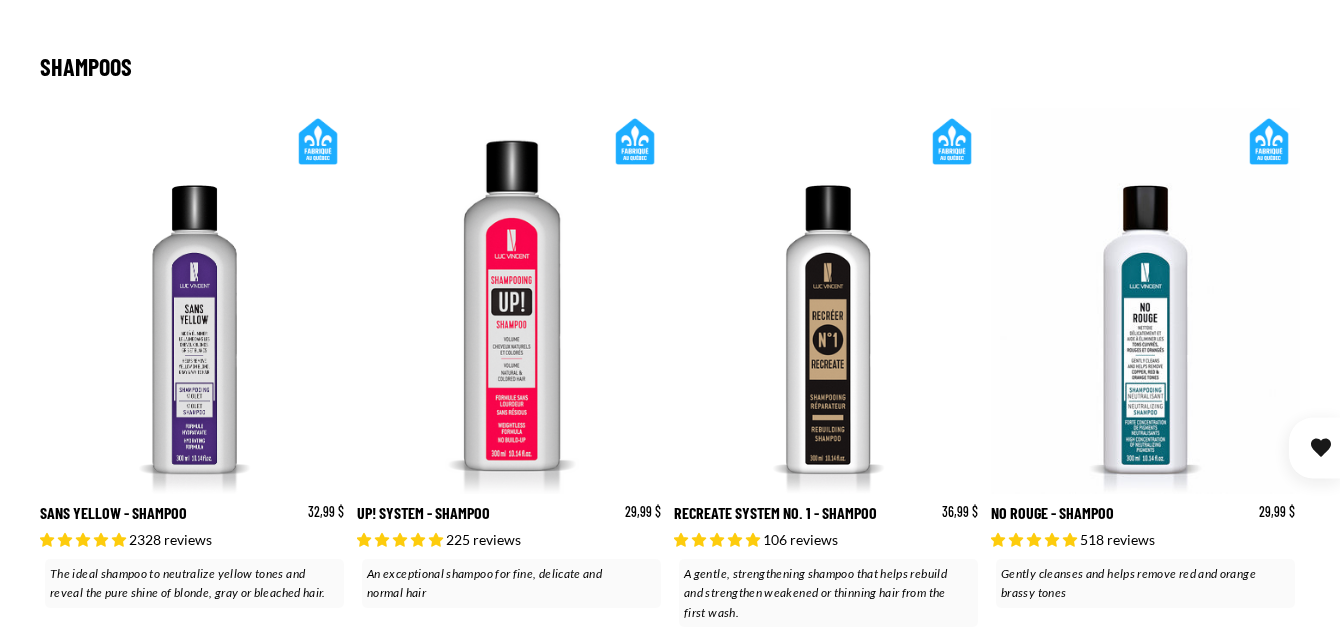 click 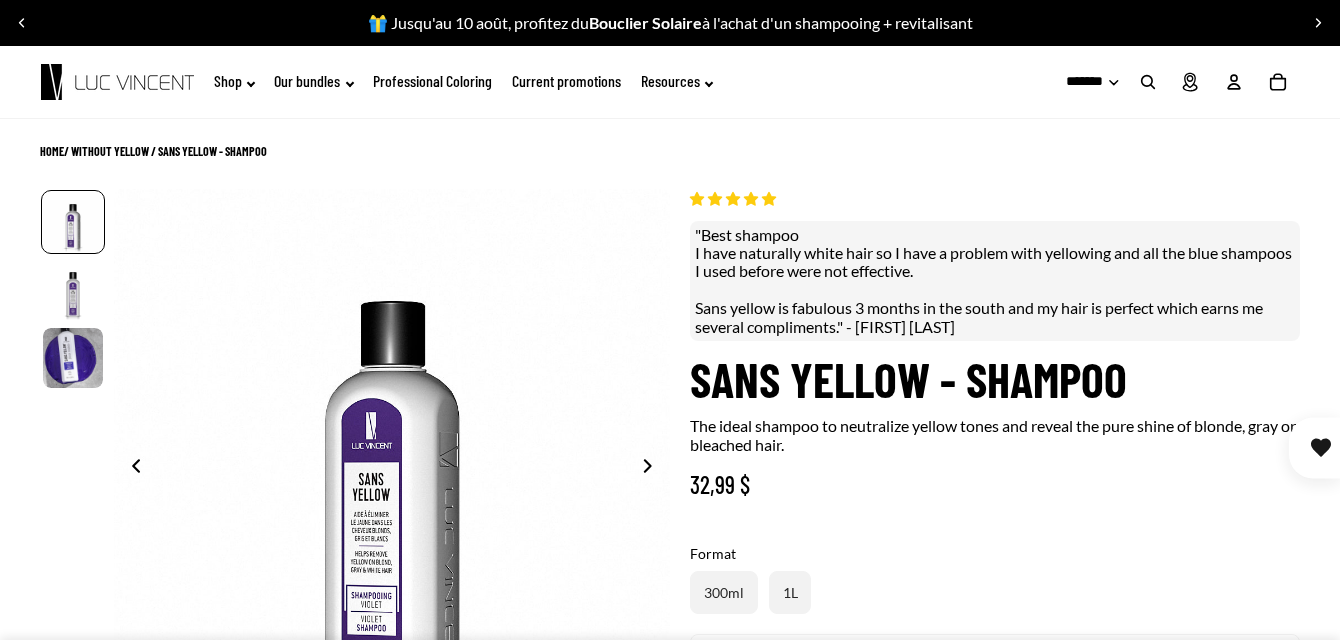 scroll, scrollTop: 300, scrollLeft: 0, axis: vertical 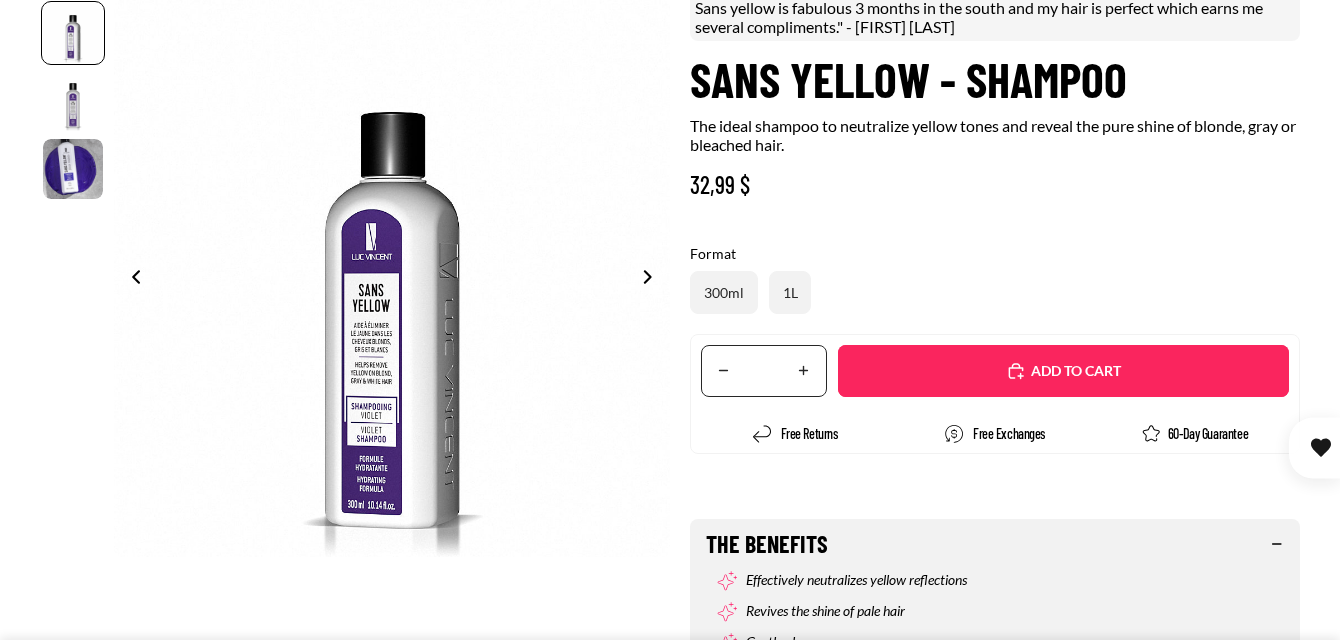 click on "Translation missing: en.accessibility.decrease_quantity
*
Translation missing: en.accessibility.increase_quantity" at bounding box center (764, 371) 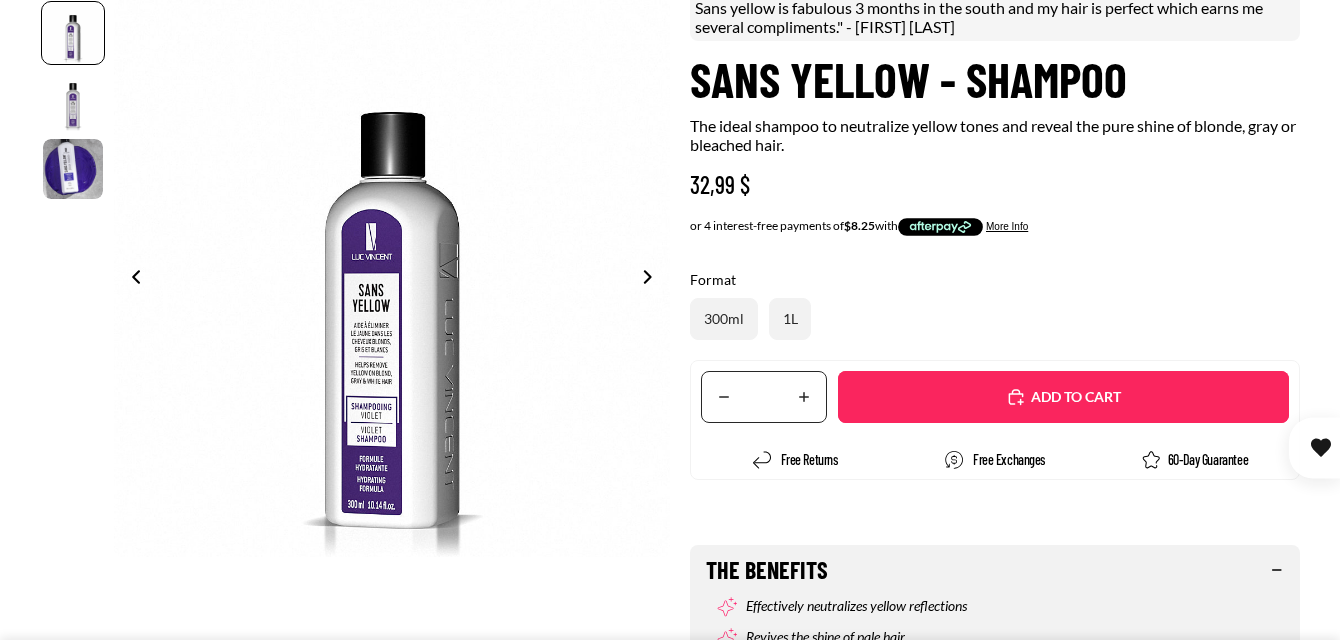 select on "**********" 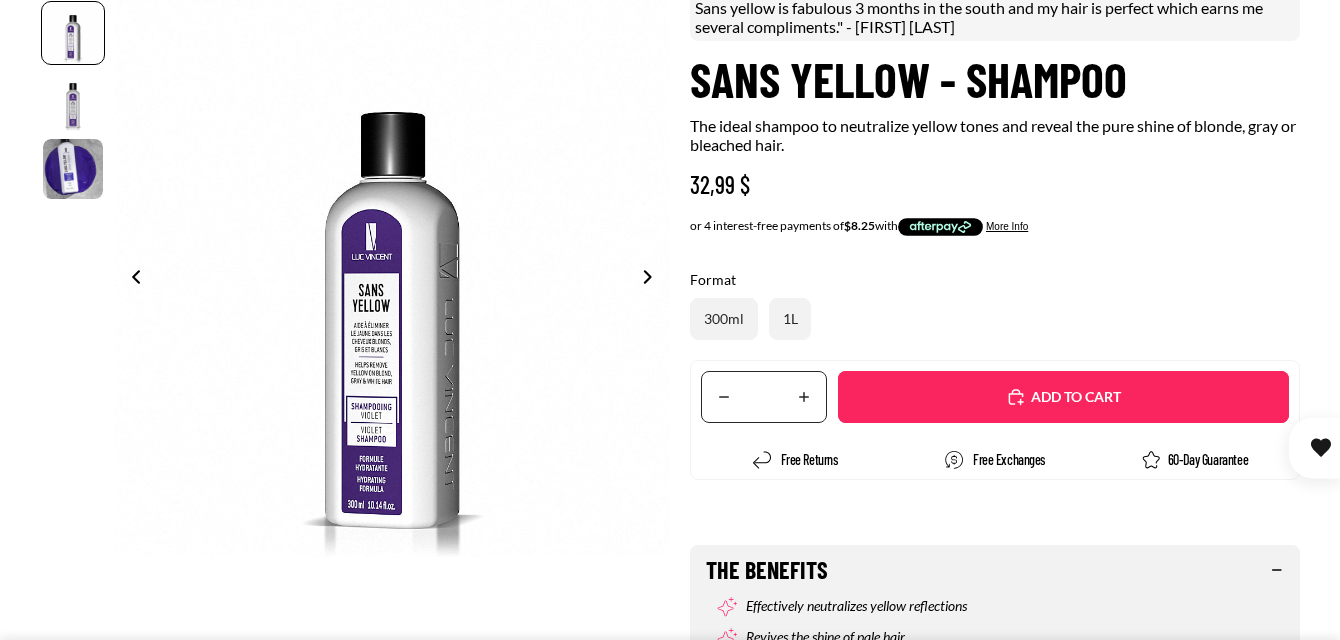 click on "Translation missing: en.accessibility.decrease_quantity" at bounding box center [724, 397] 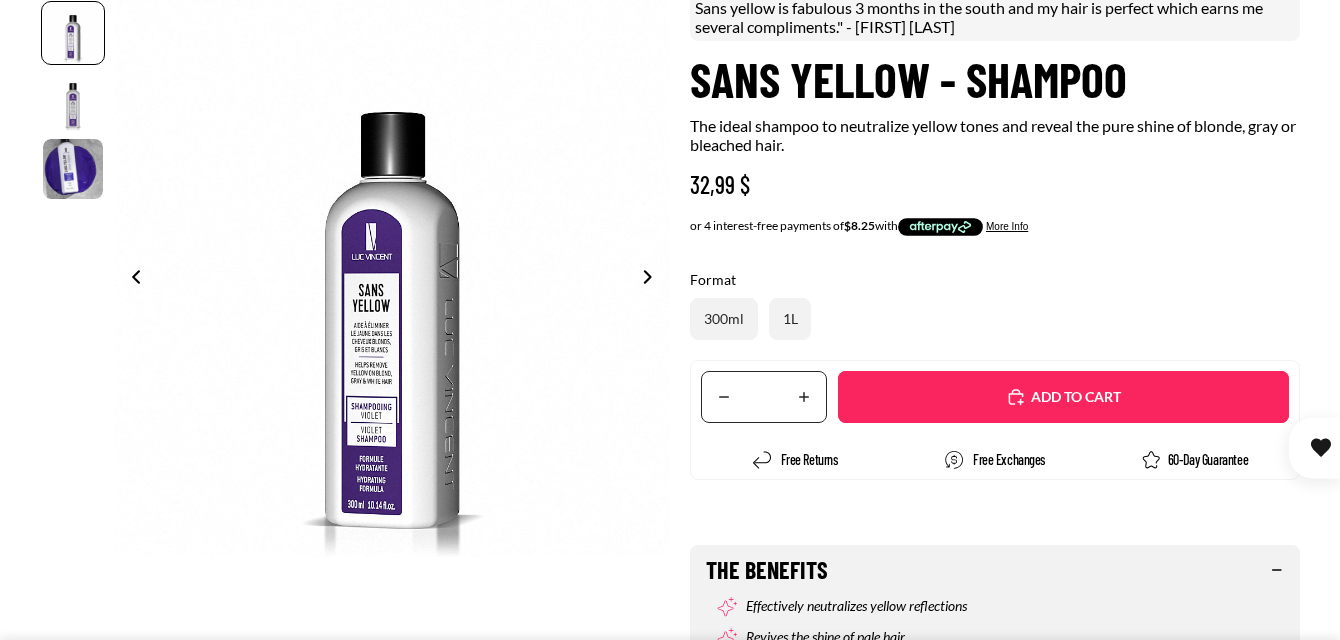 click on "Added" at bounding box center [1063, 397] 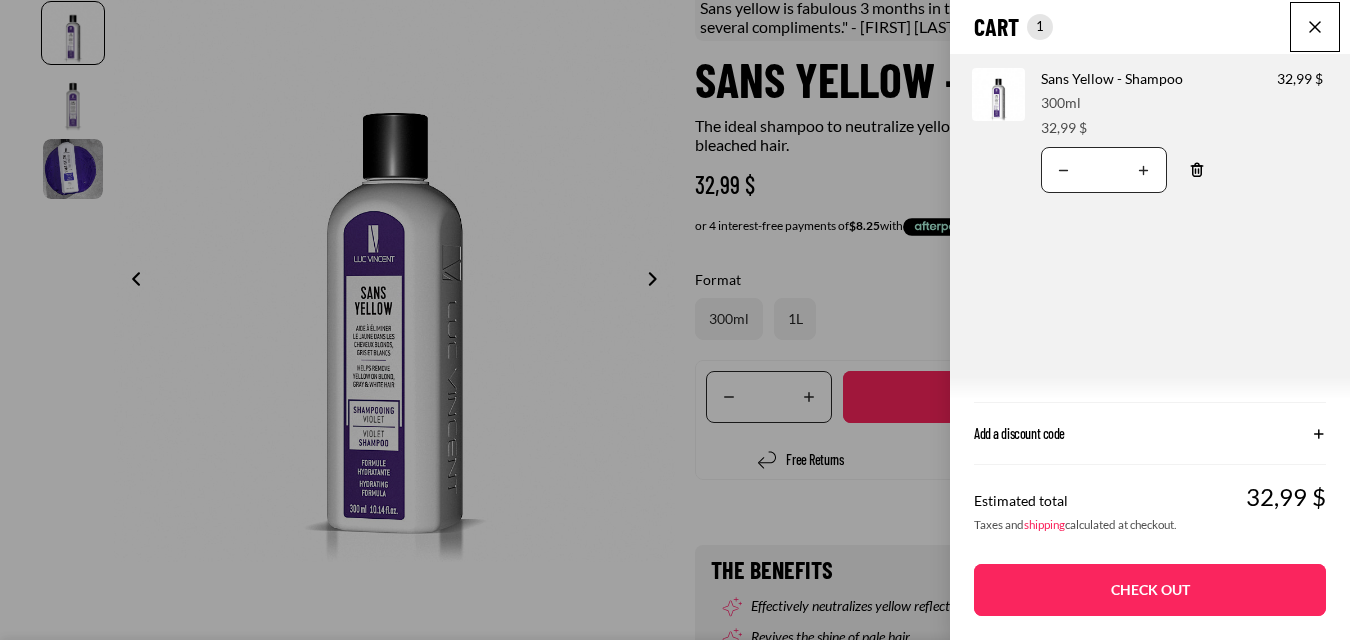 click at bounding box center [1315, 27] 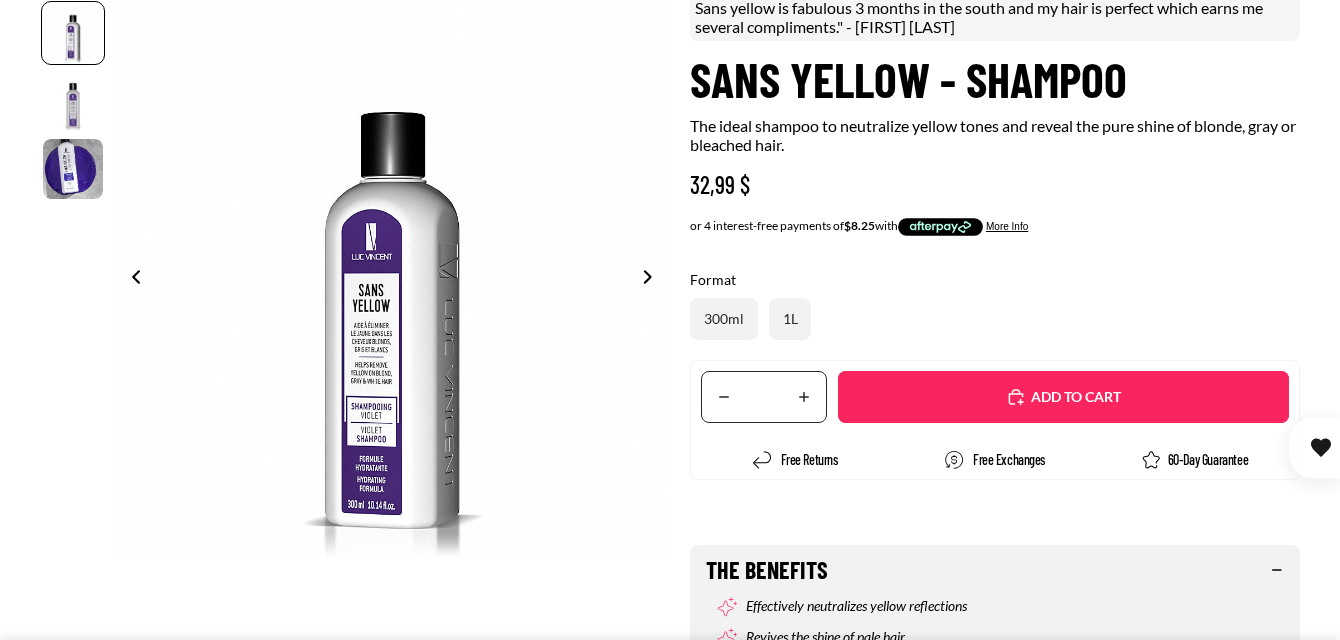scroll, scrollTop: 0, scrollLeft: 0, axis: both 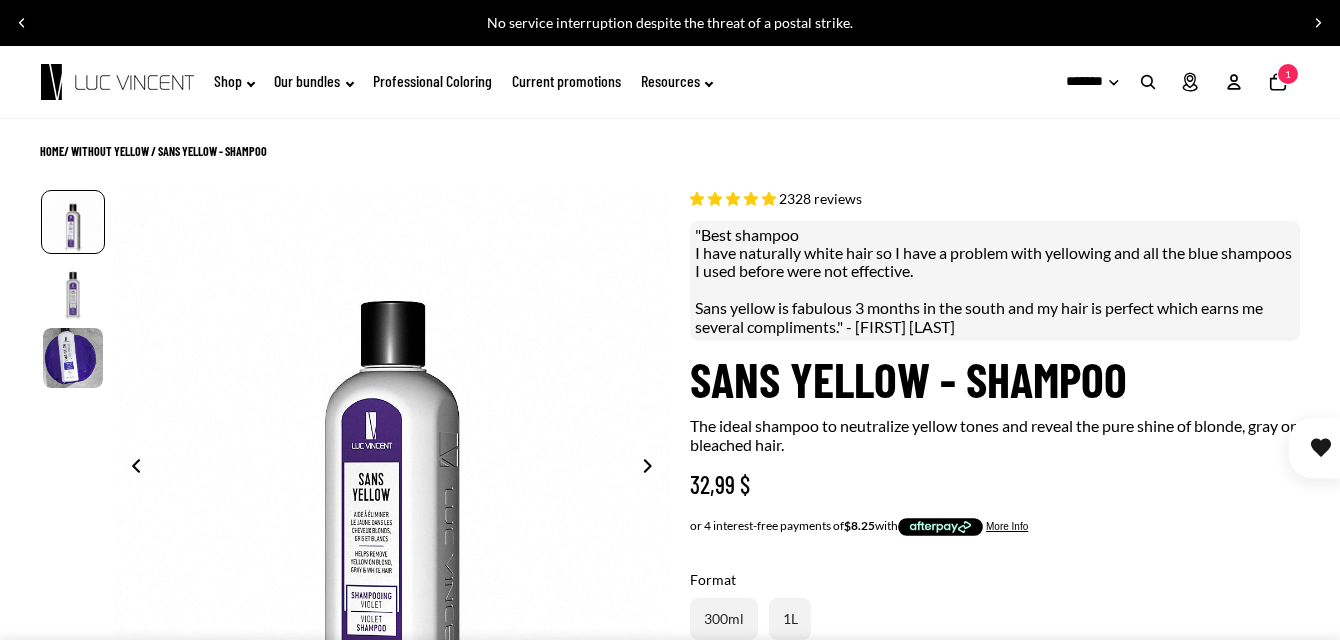 click 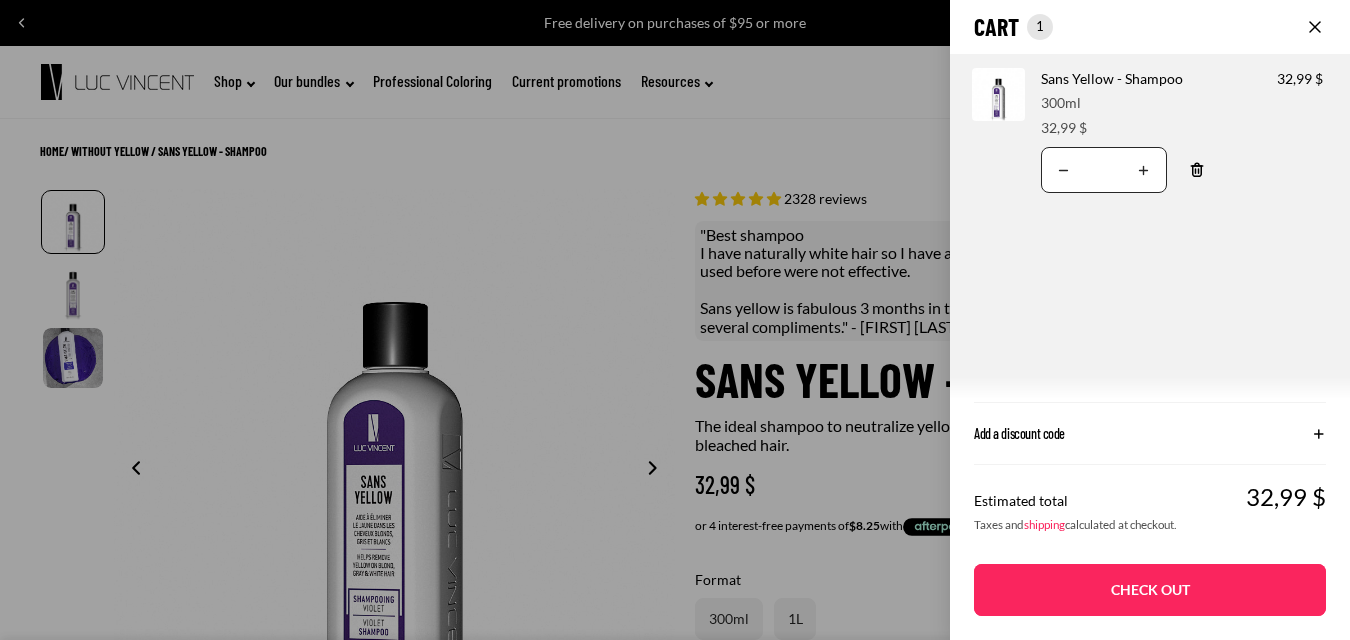 click on "Cart
Total items in cart: 1
1
1
Cart total
32,99CAD
Product image
Product information
Quantity
Product total
Sans Yellow - Shampoo
Format:
300ml
Price 32,99 $" 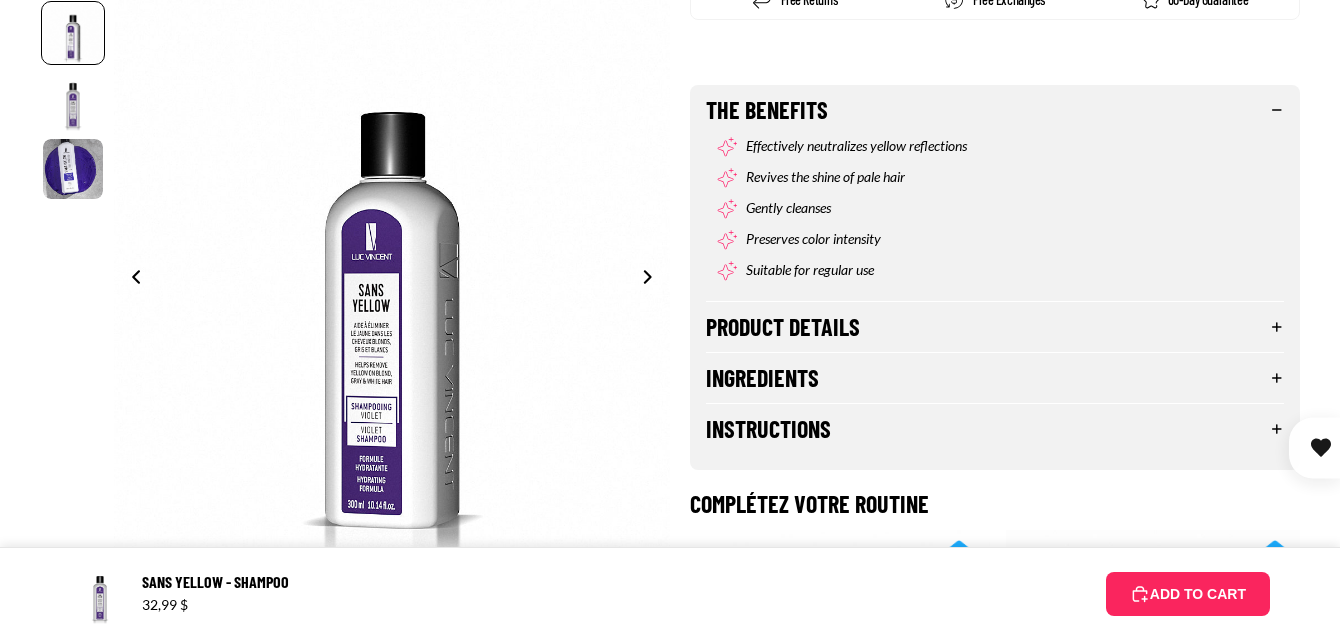 scroll, scrollTop: 900, scrollLeft: 0, axis: vertical 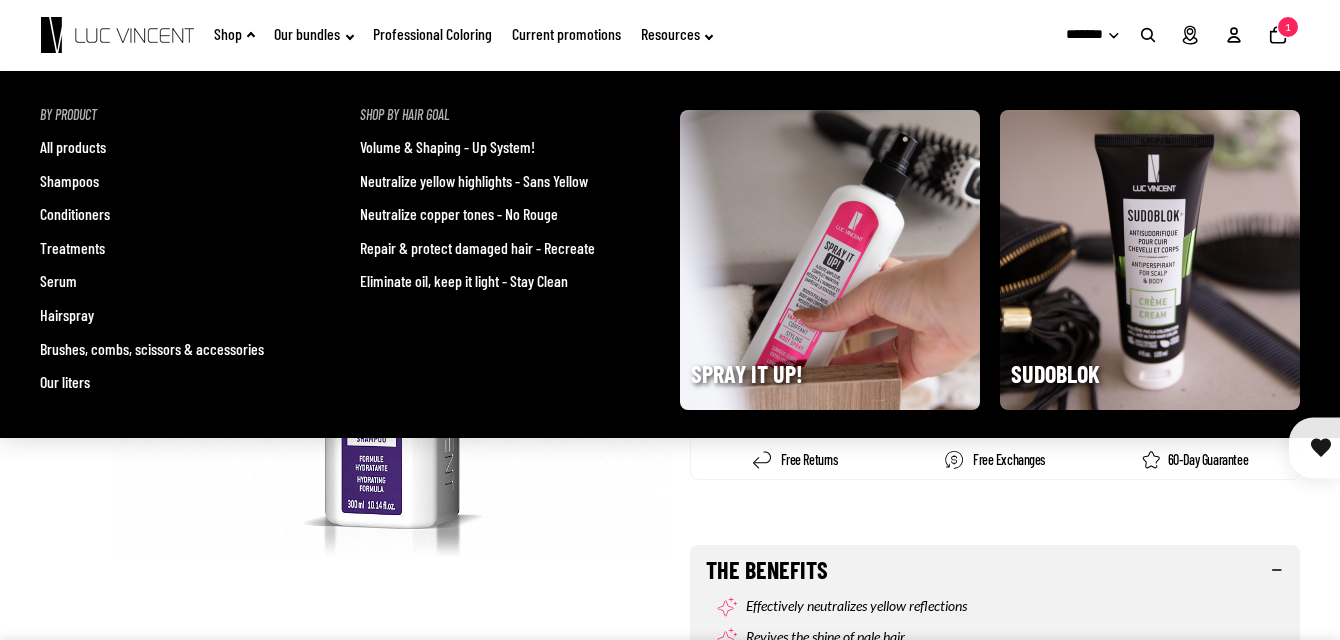 click on "Shop" 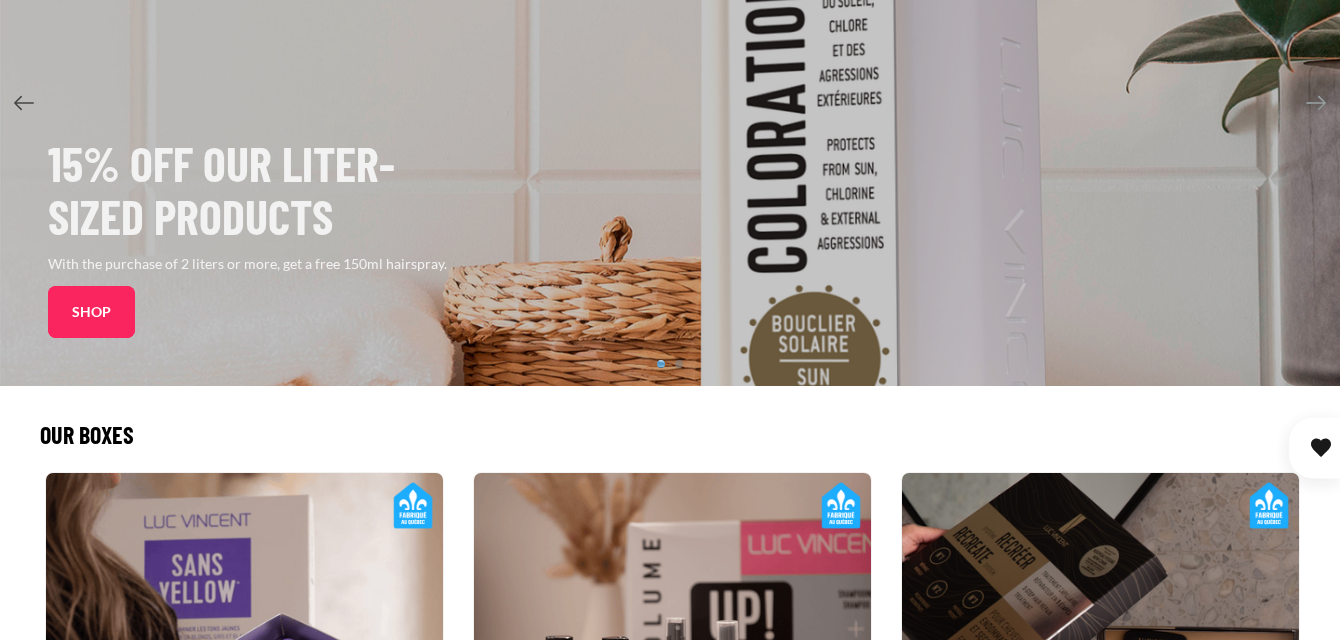 scroll, scrollTop: 300, scrollLeft: 0, axis: vertical 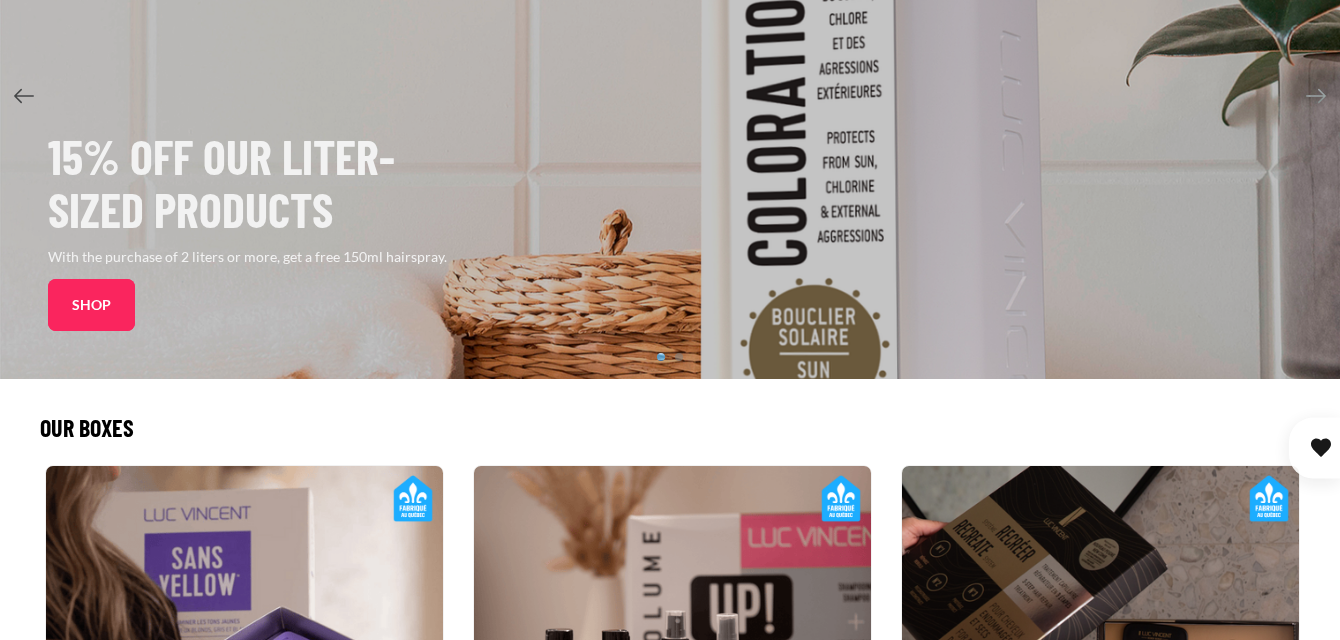 click on "Shop" 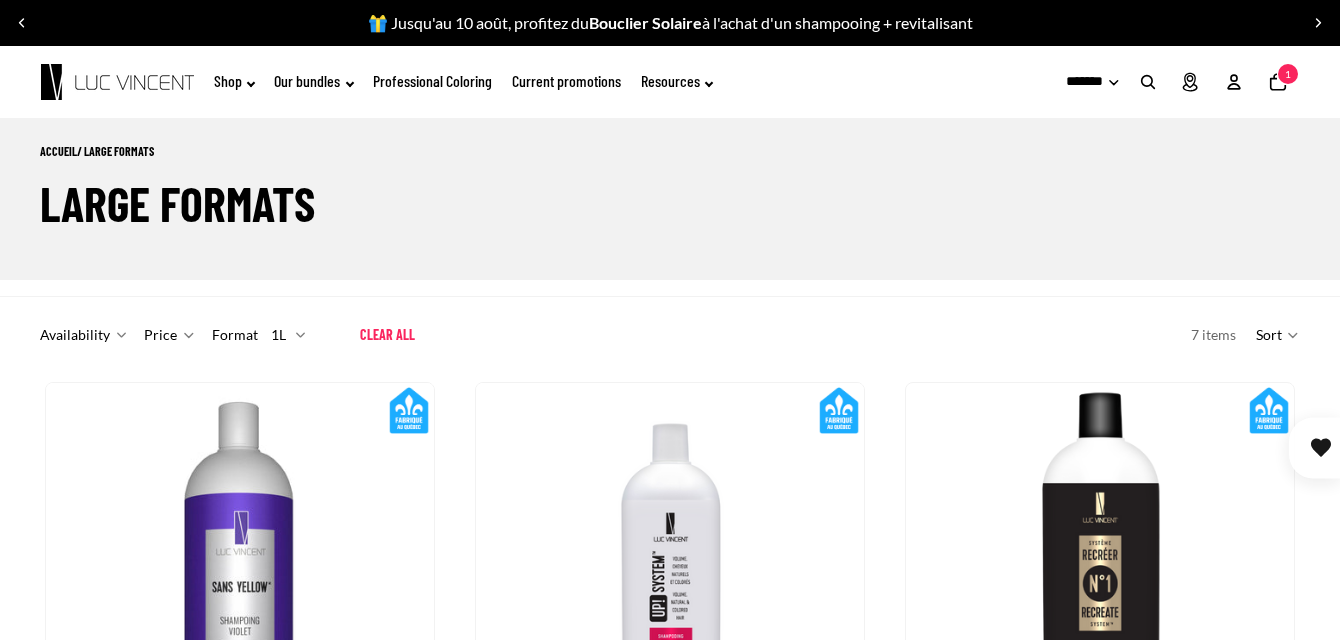 scroll, scrollTop: 300, scrollLeft: 0, axis: vertical 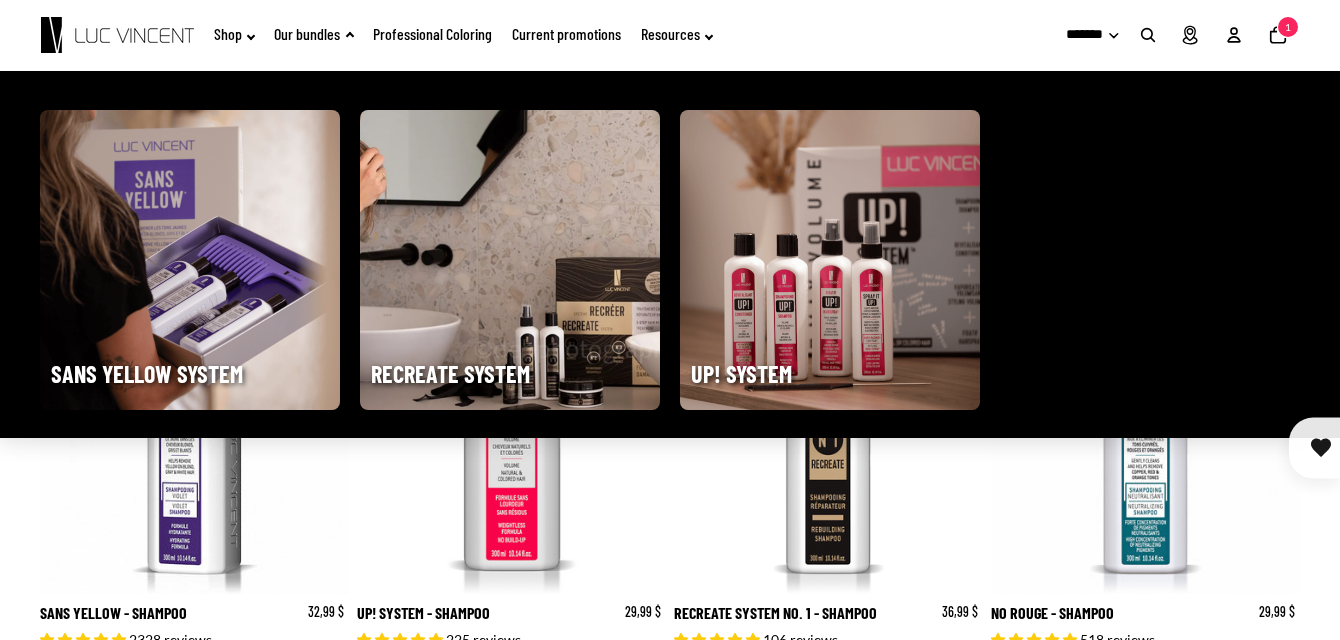 click on "Our bundles" 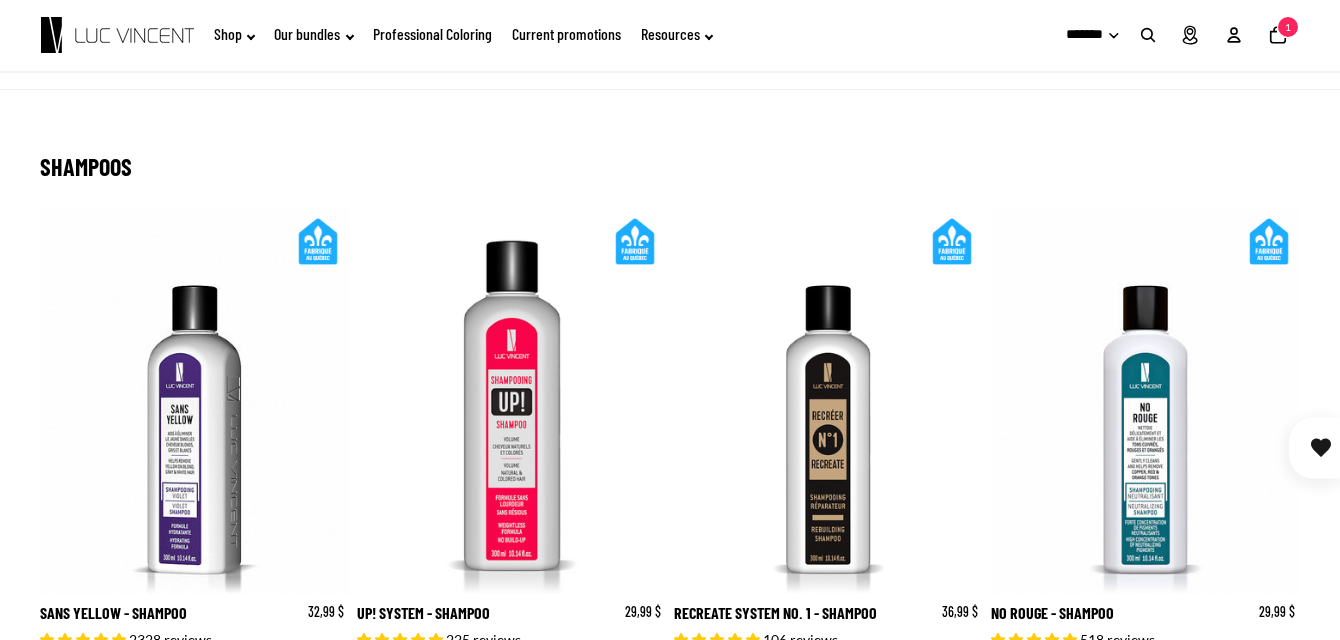 click on "******** *******" at bounding box center [1079, 35] 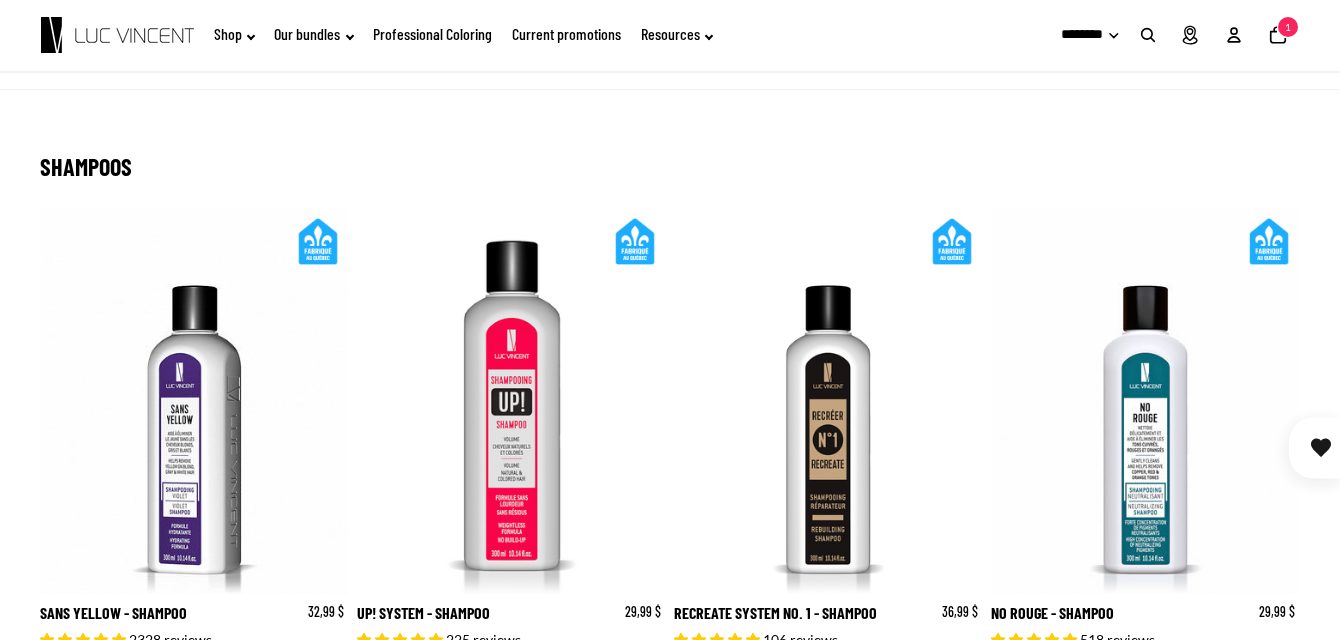 click on "******** *******" at bounding box center [1079, 35] 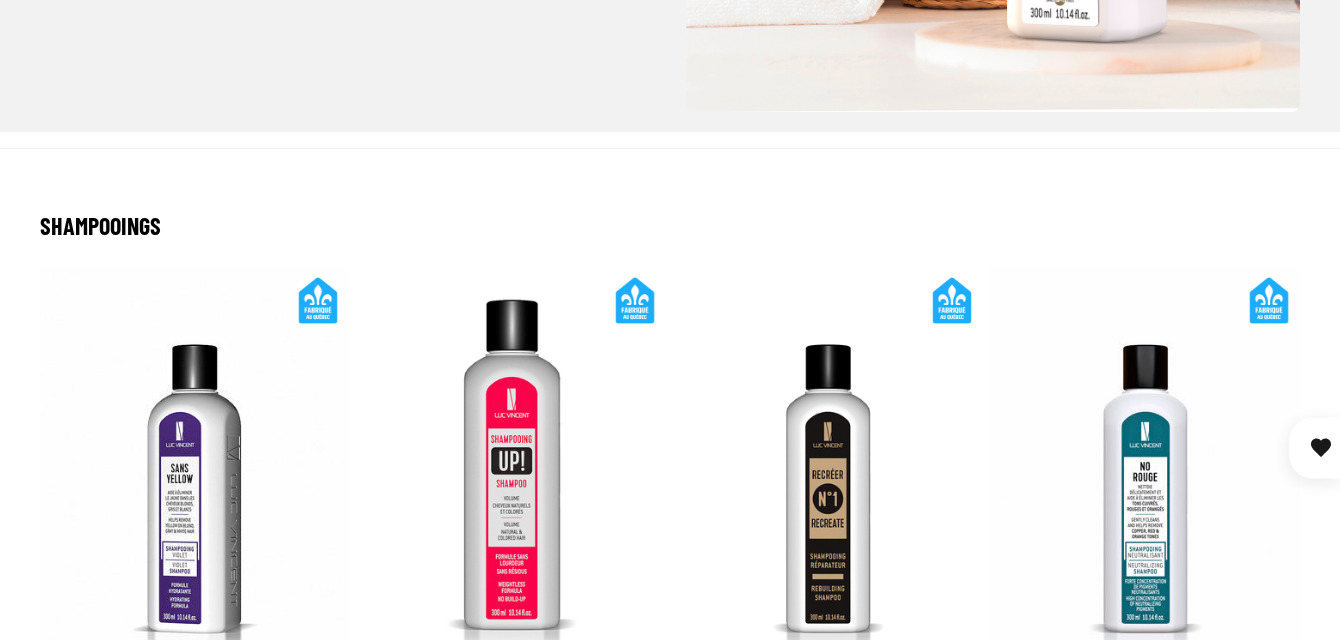 scroll, scrollTop: 800, scrollLeft: 0, axis: vertical 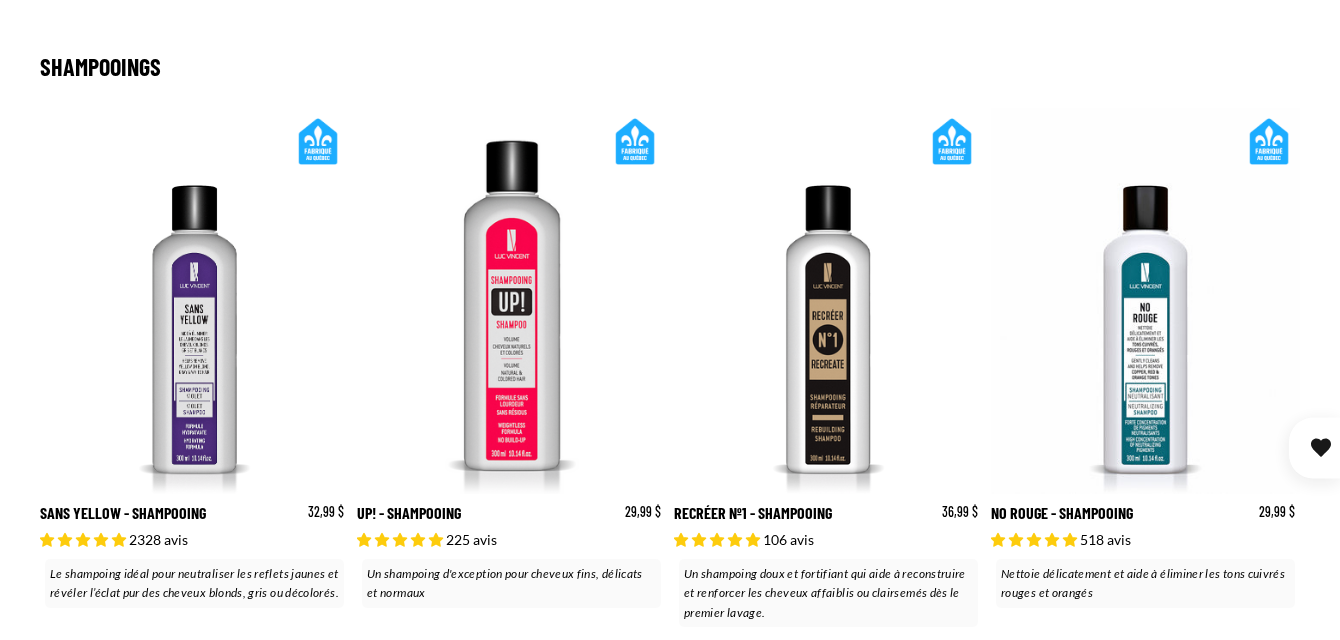 click 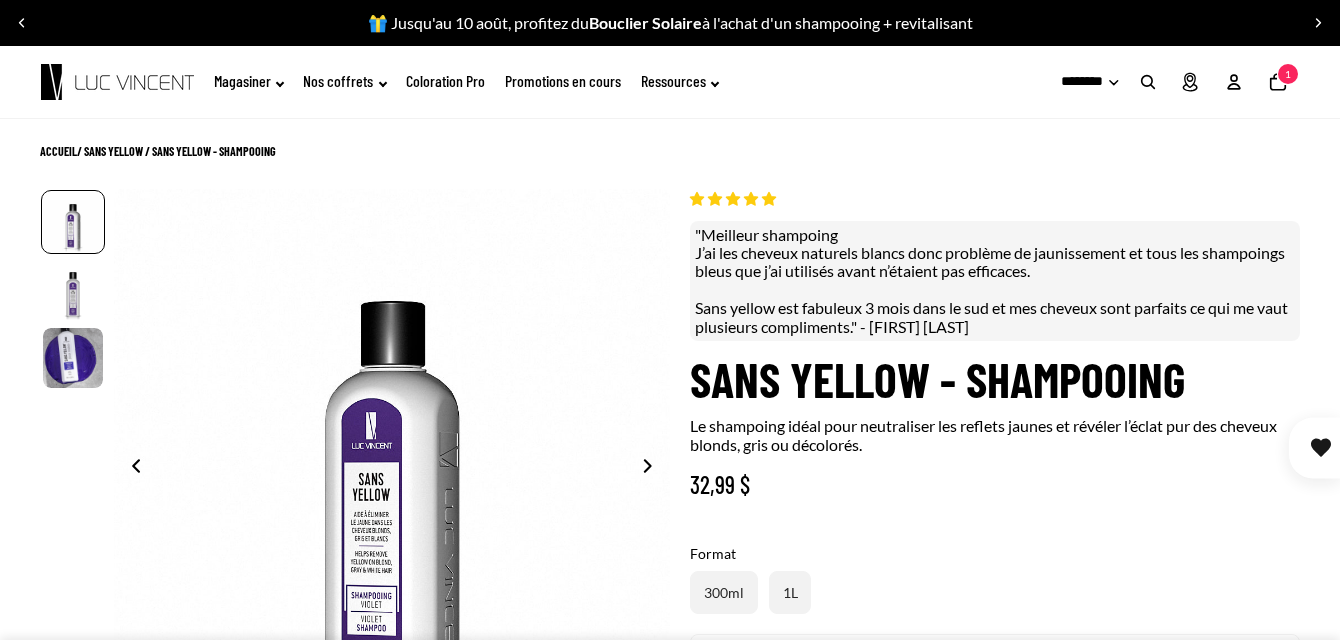 scroll, scrollTop: 0, scrollLeft: 0, axis: both 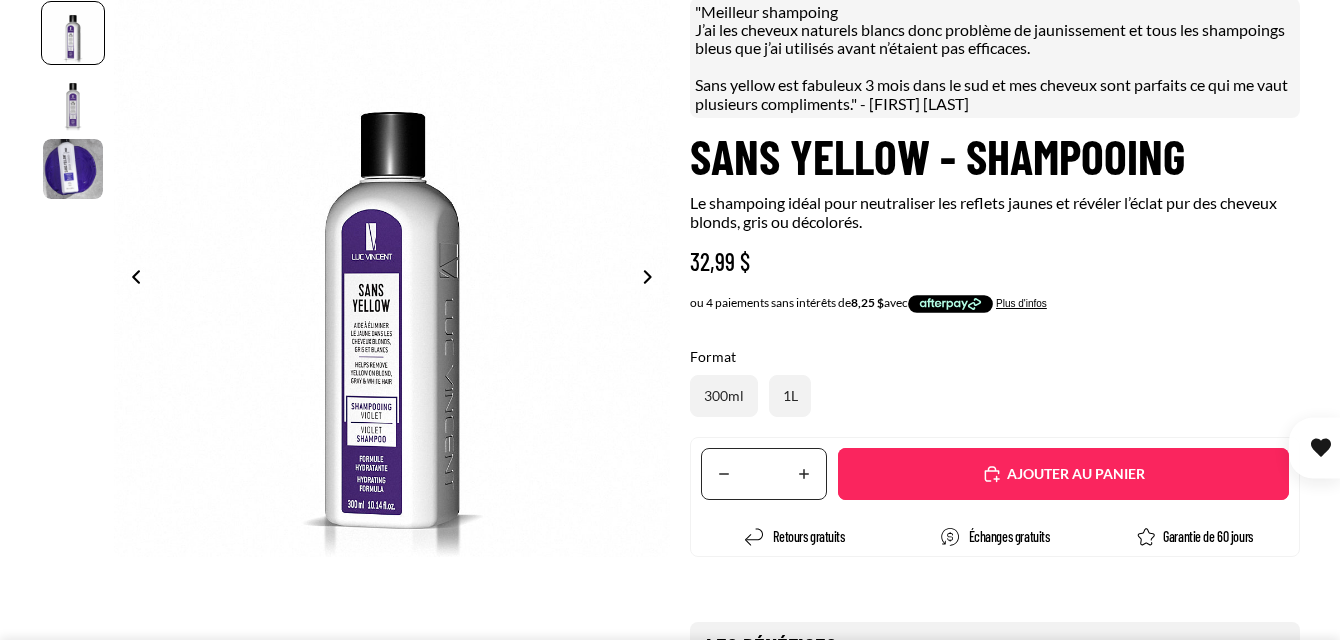 select on "**********" 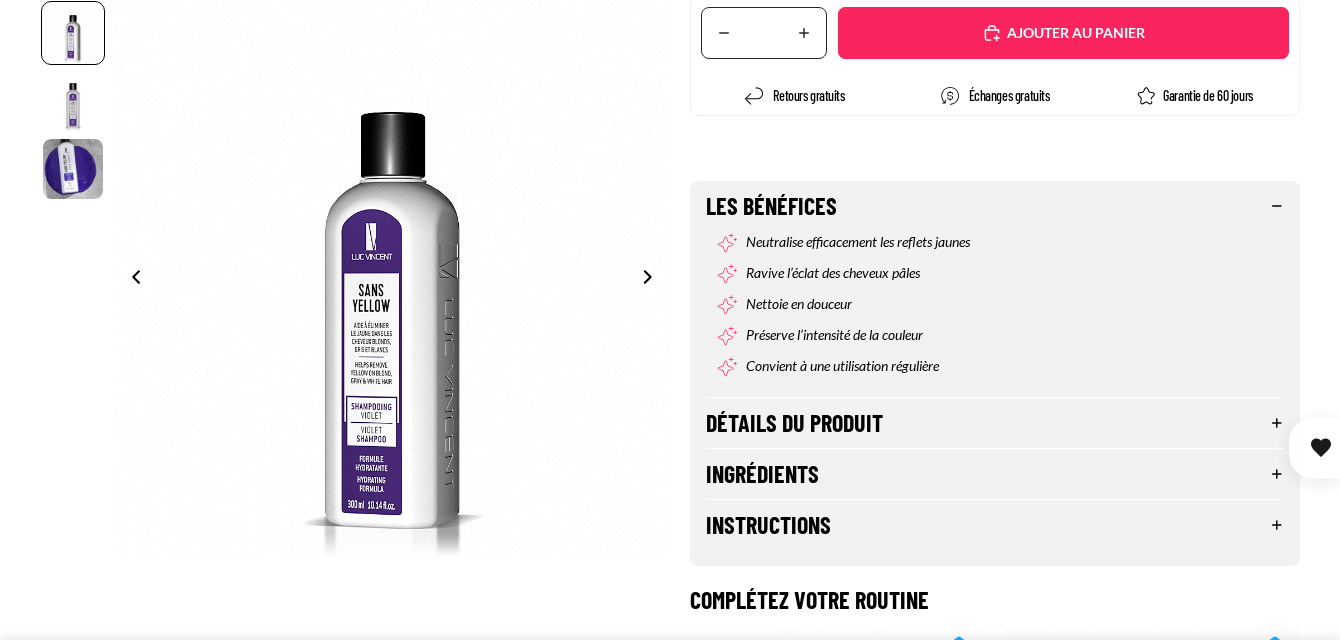 scroll, scrollTop: 700, scrollLeft: 0, axis: vertical 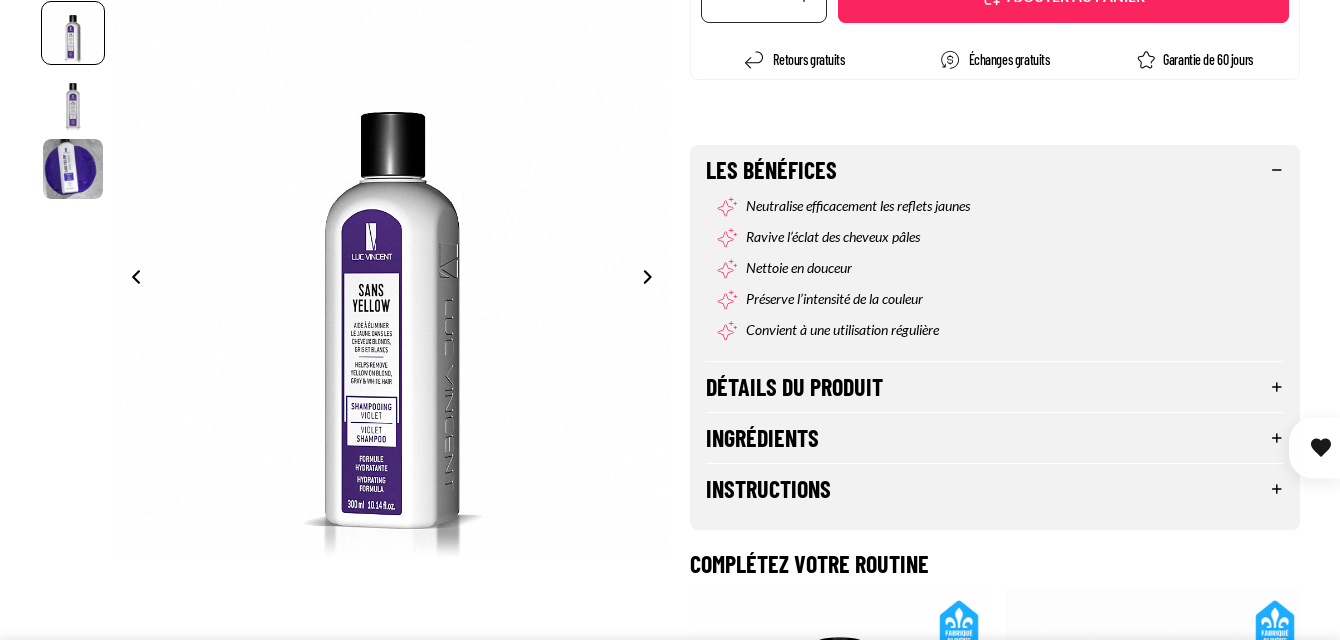 click on "Détails du produit" at bounding box center [995, 387] 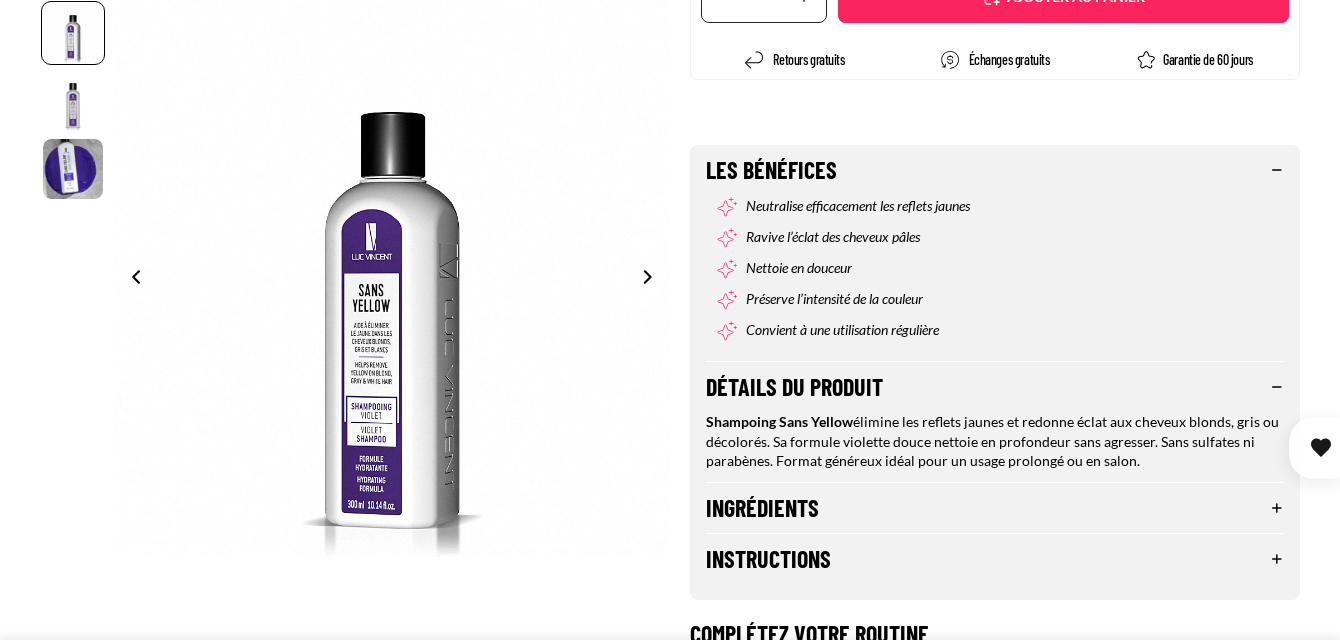 click on "Ingrédients" at bounding box center (995, 508) 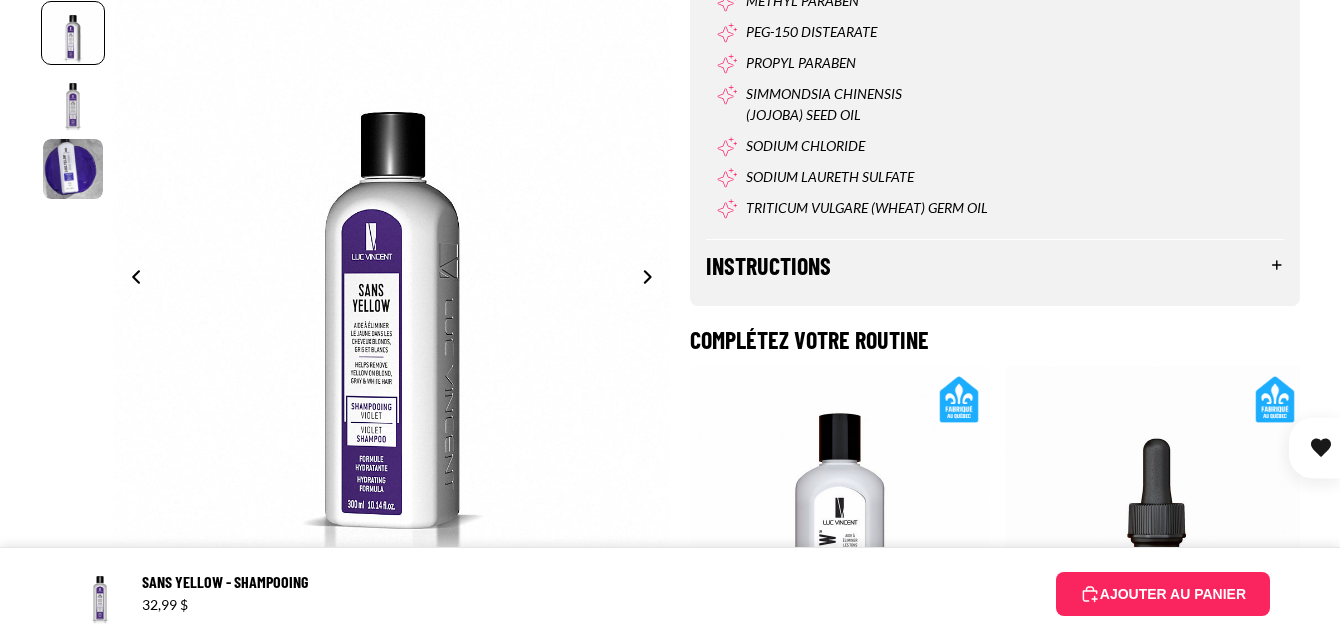 scroll, scrollTop: 1800, scrollLeft: 0, axis: vertical 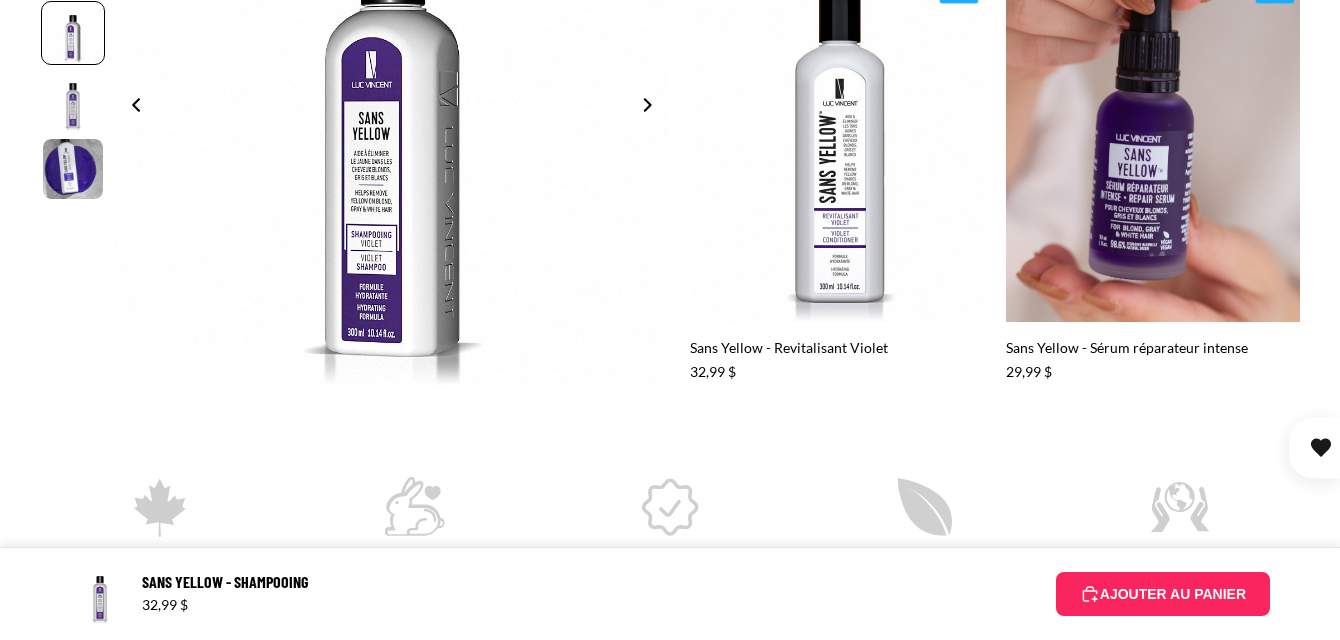 click 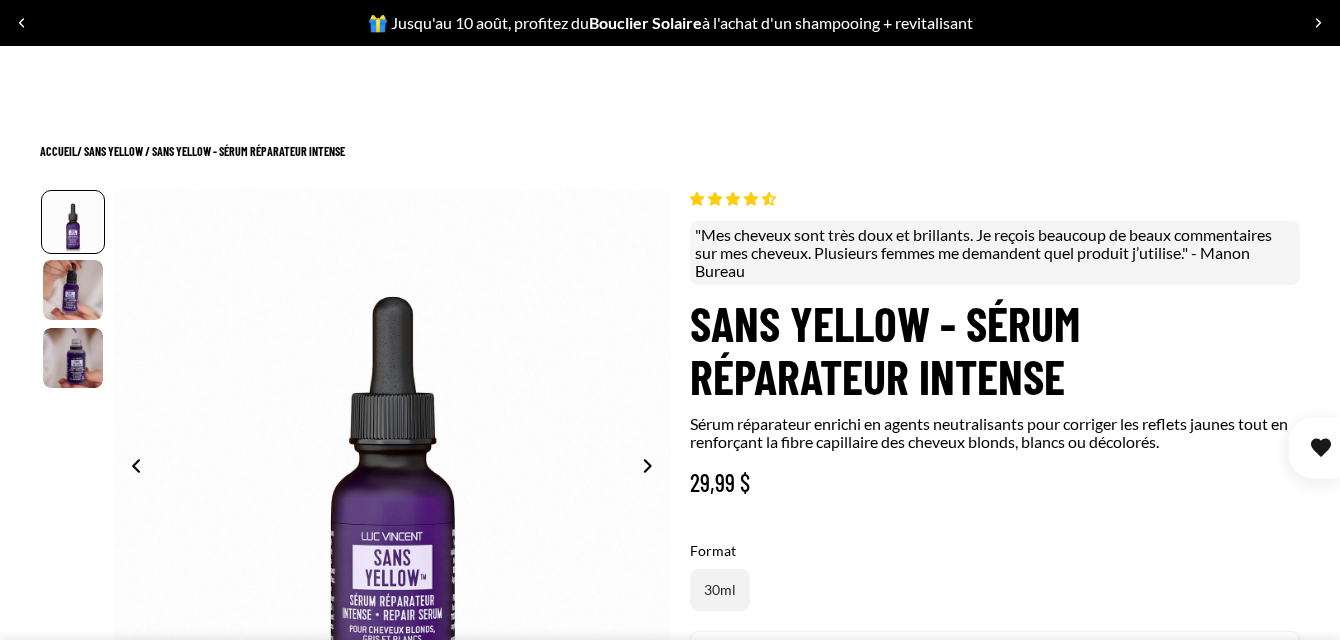 scroll, scrollTop: 302, scrollLeft: 0, axis: vertical 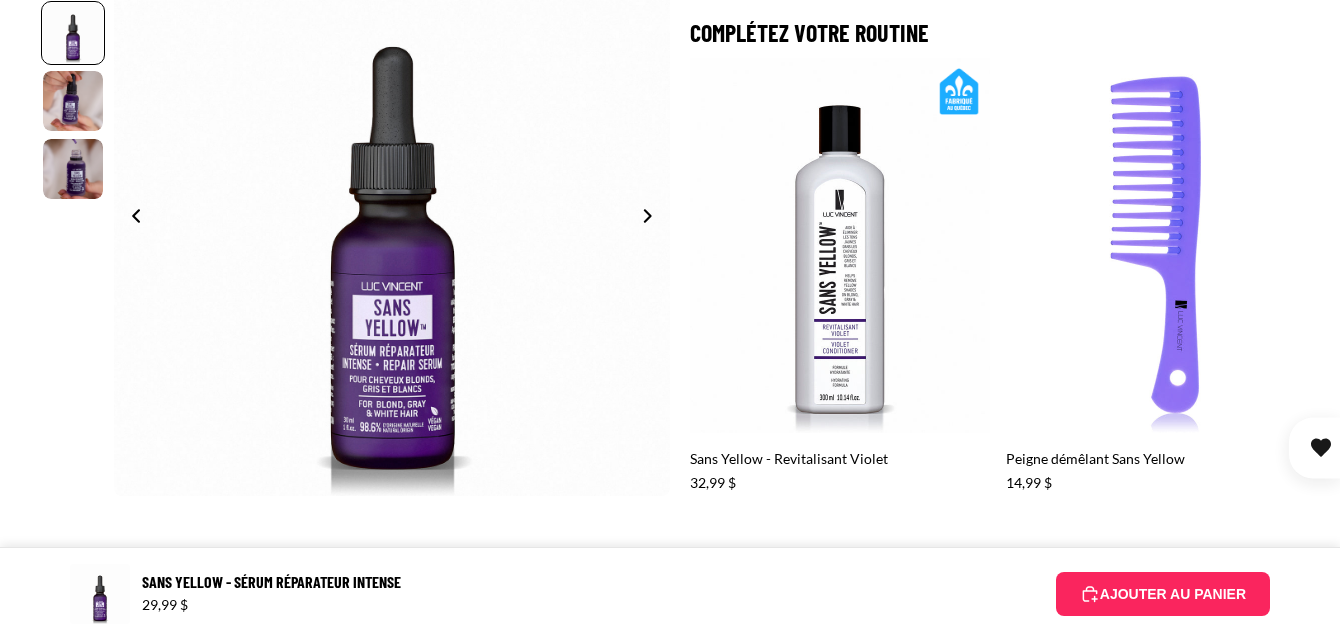 select on "**********" 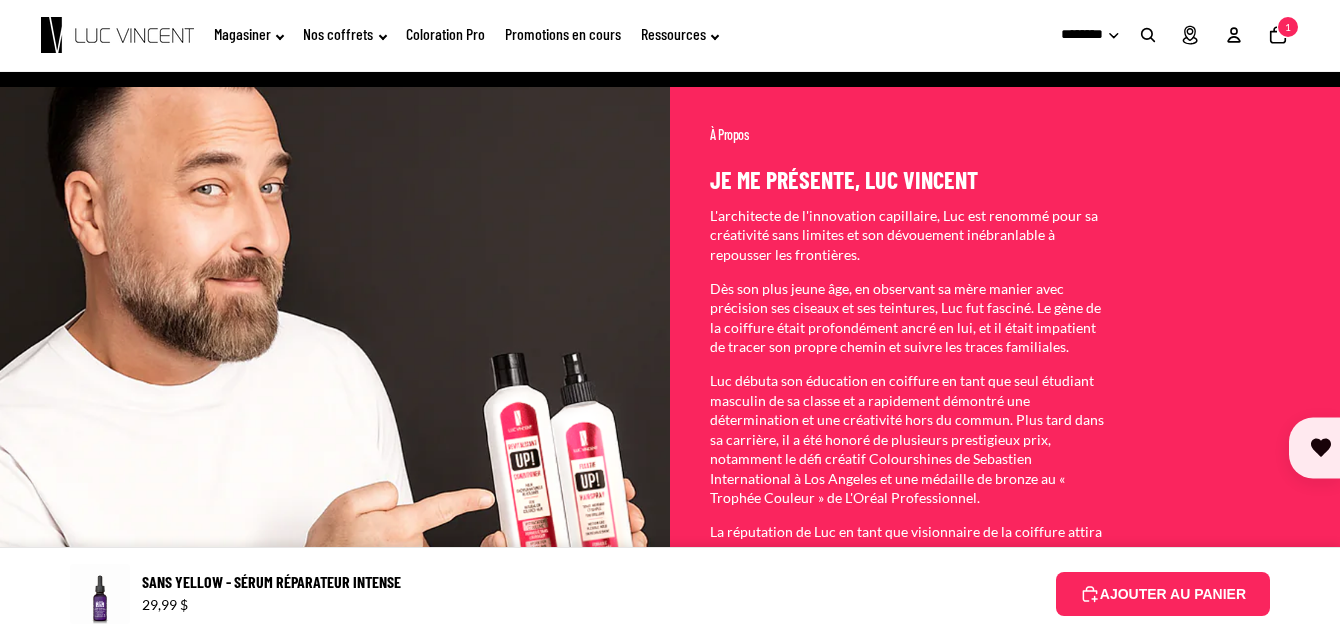 scroll, scrollTop: 3800, scrollLeft: 0, axis: vertical 